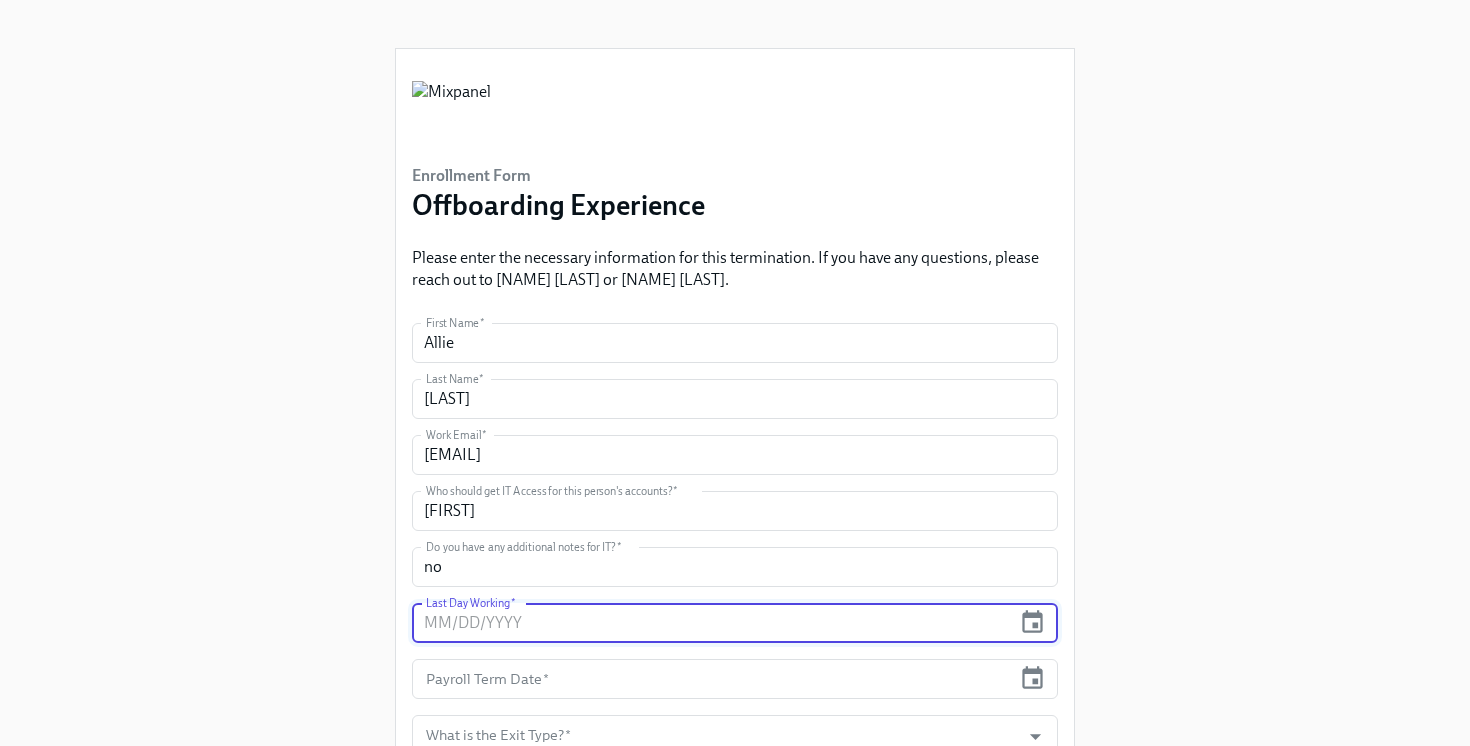 scroll, scrollTop: 304, scrollLeft: 0, axis: vertical 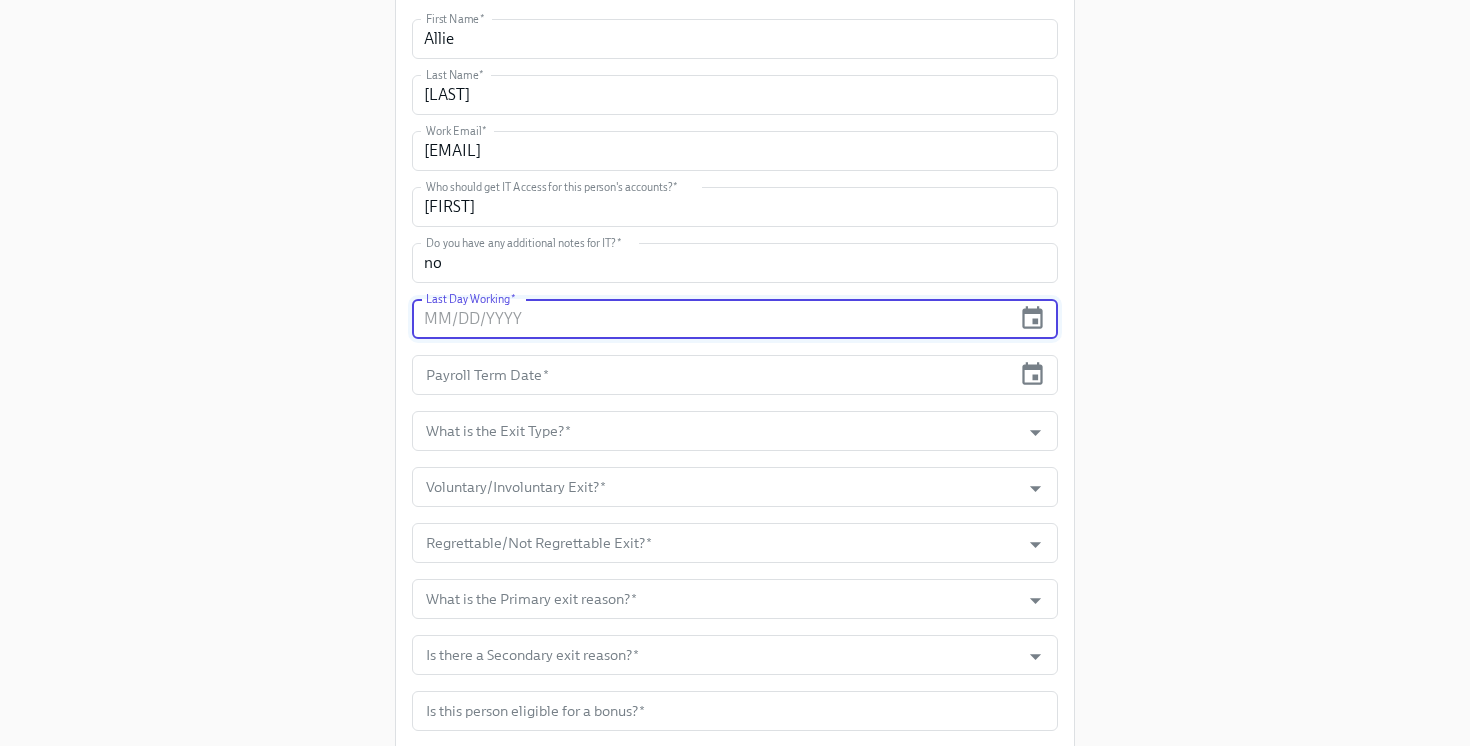 click at bounding box center (711, 319) 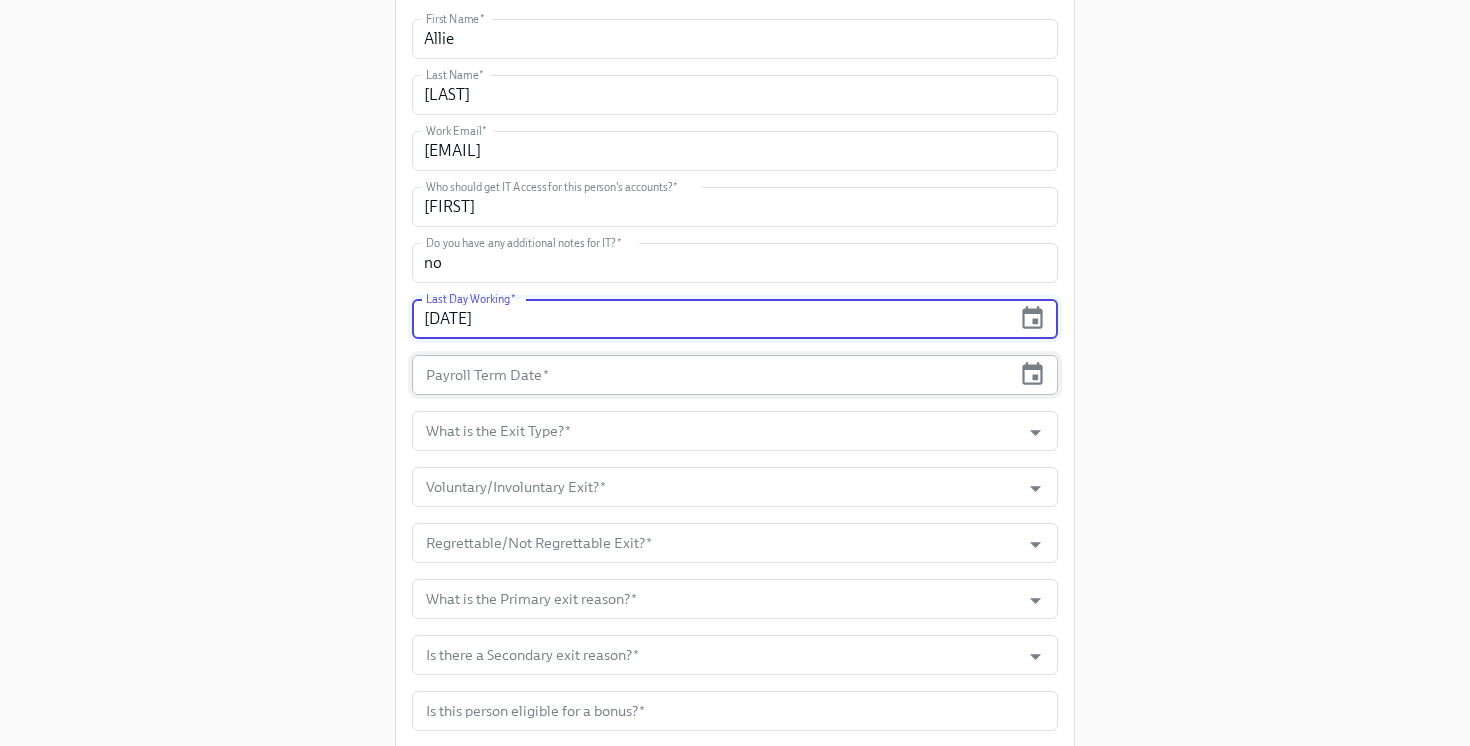 type on "[DATE]" 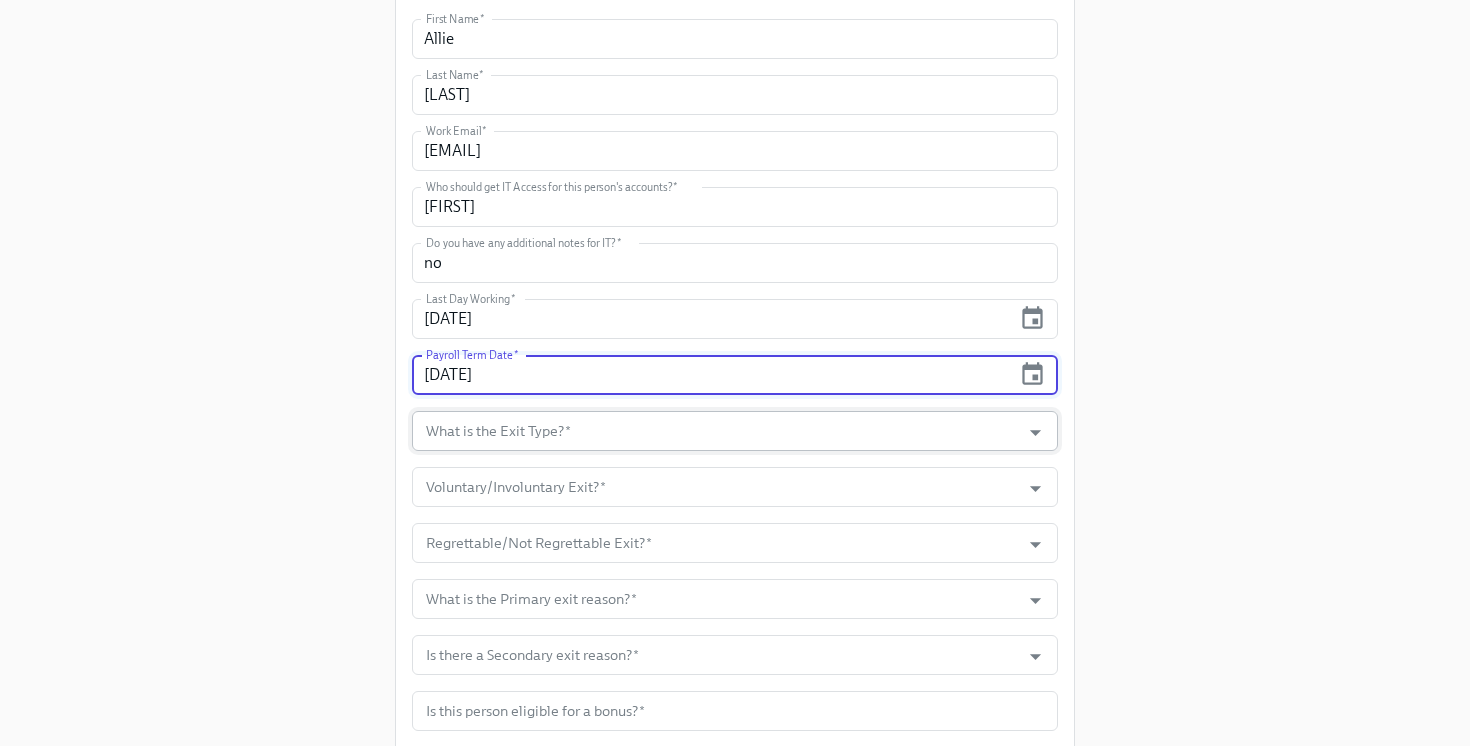 type on "[DATE]" 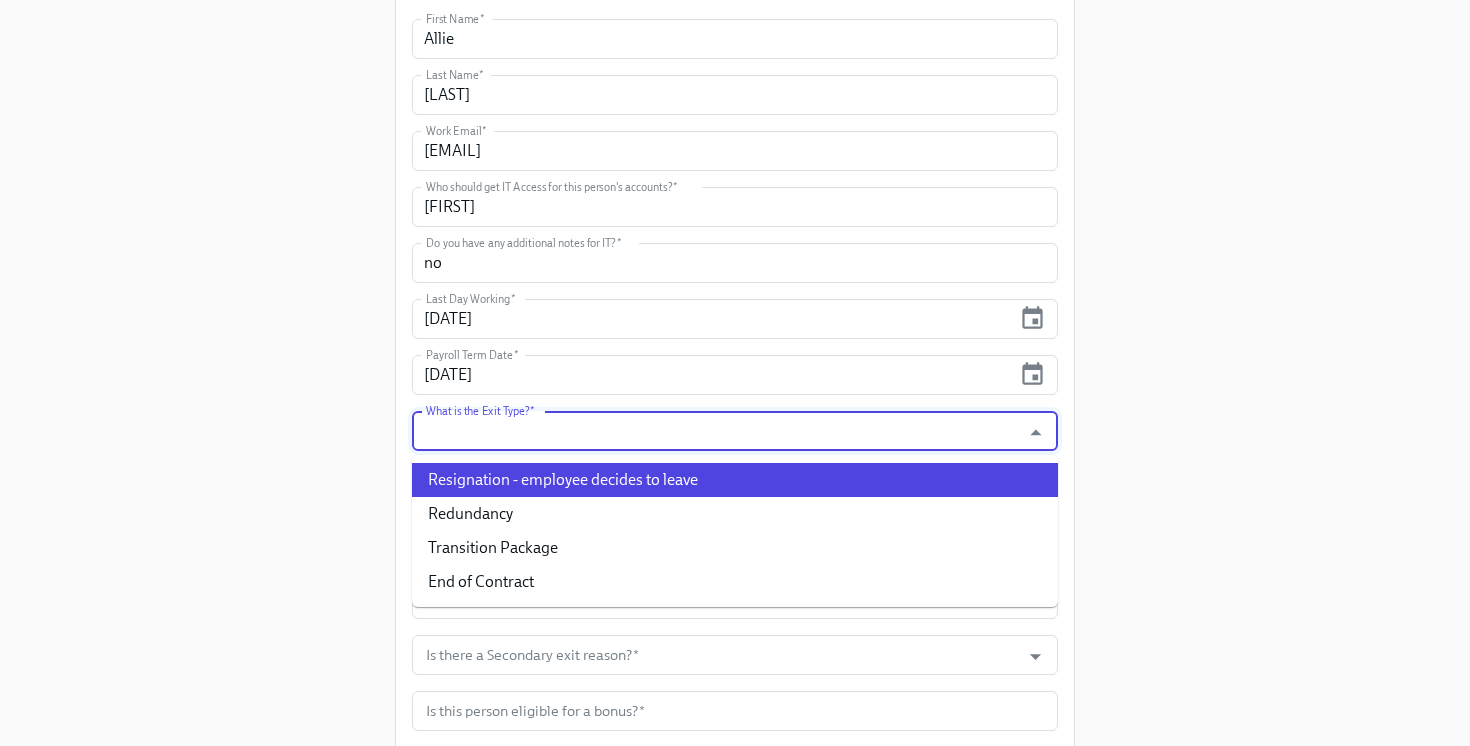 click on "Resignation - employee decides to leave" at bounding box center [735, 480] 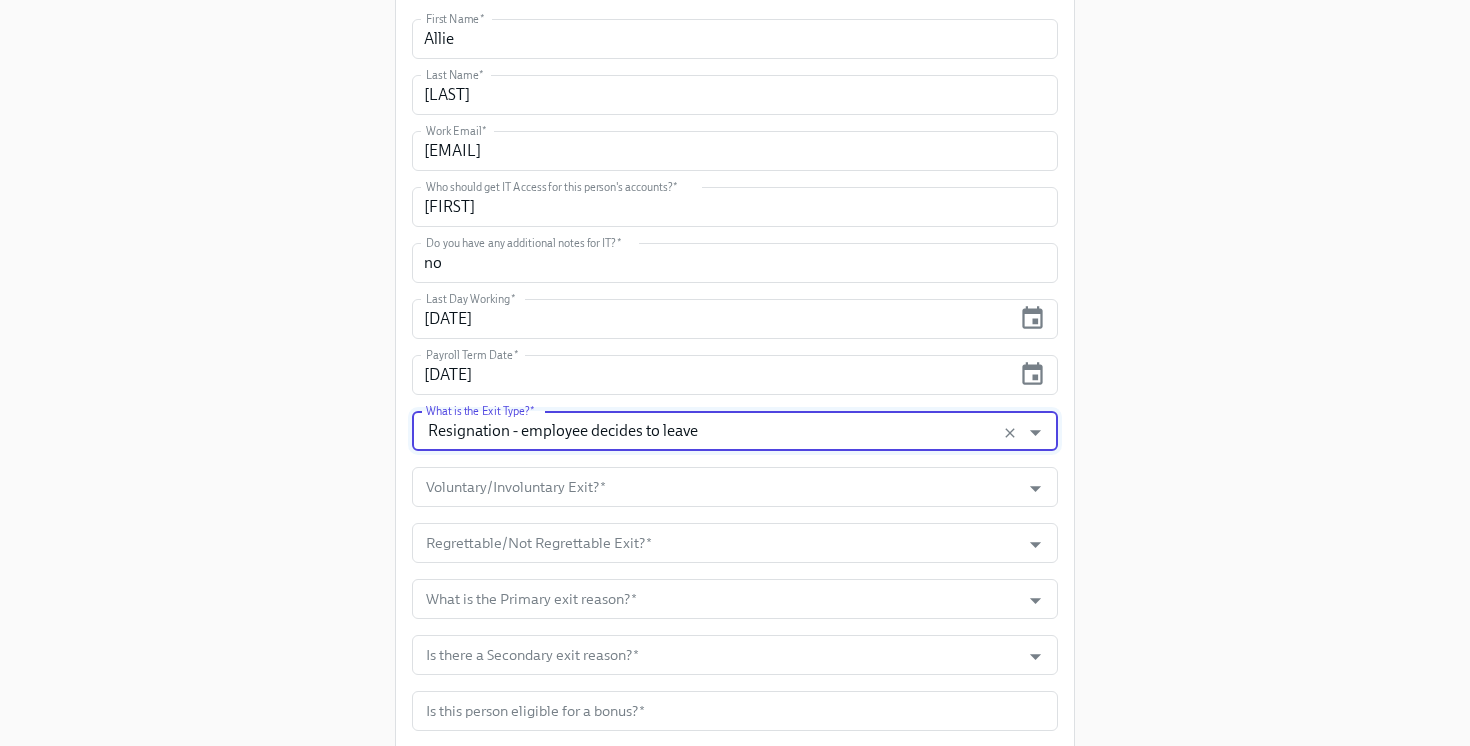 click on "Voluntary/Involuntary Exit?   *" at bounding box center (716, 487) 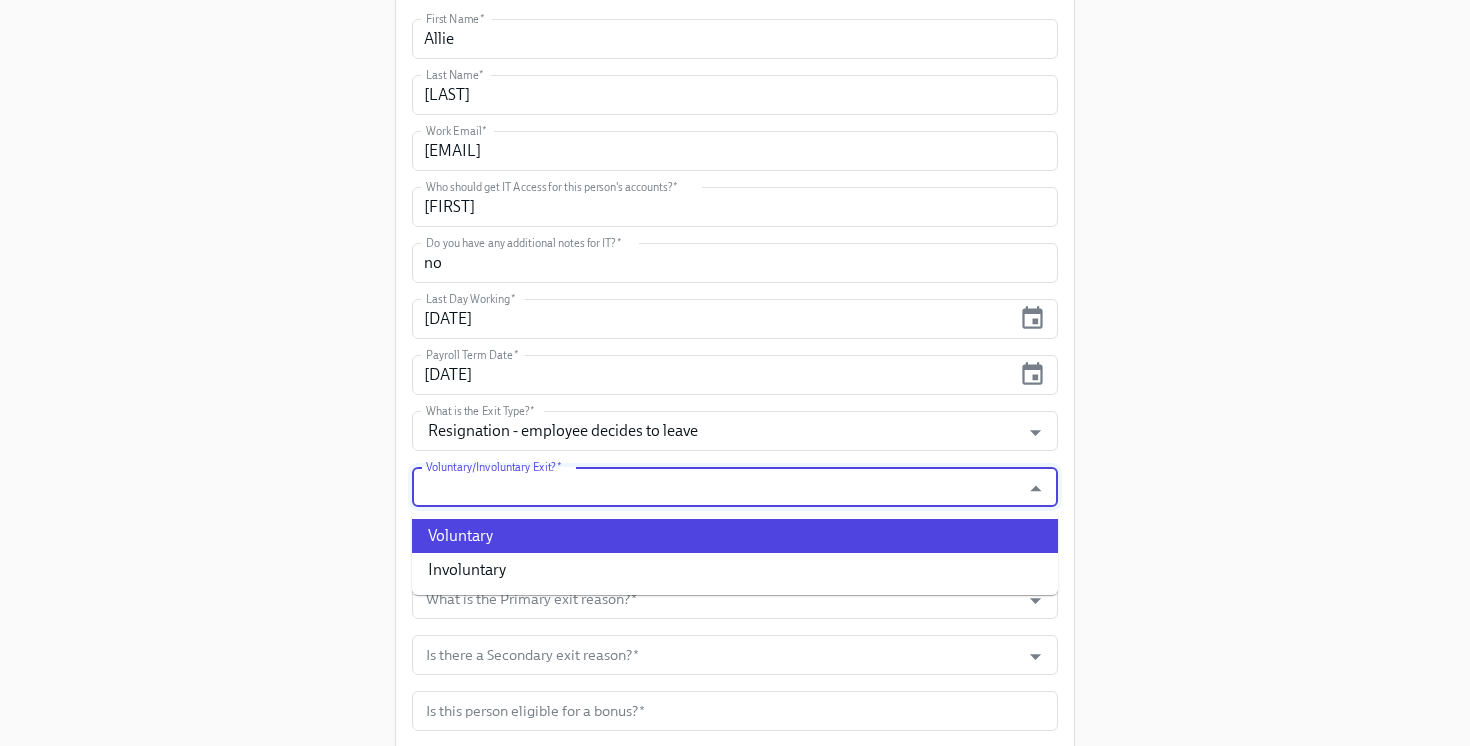 click on "Voluntary" at bounding box center [735, 536] 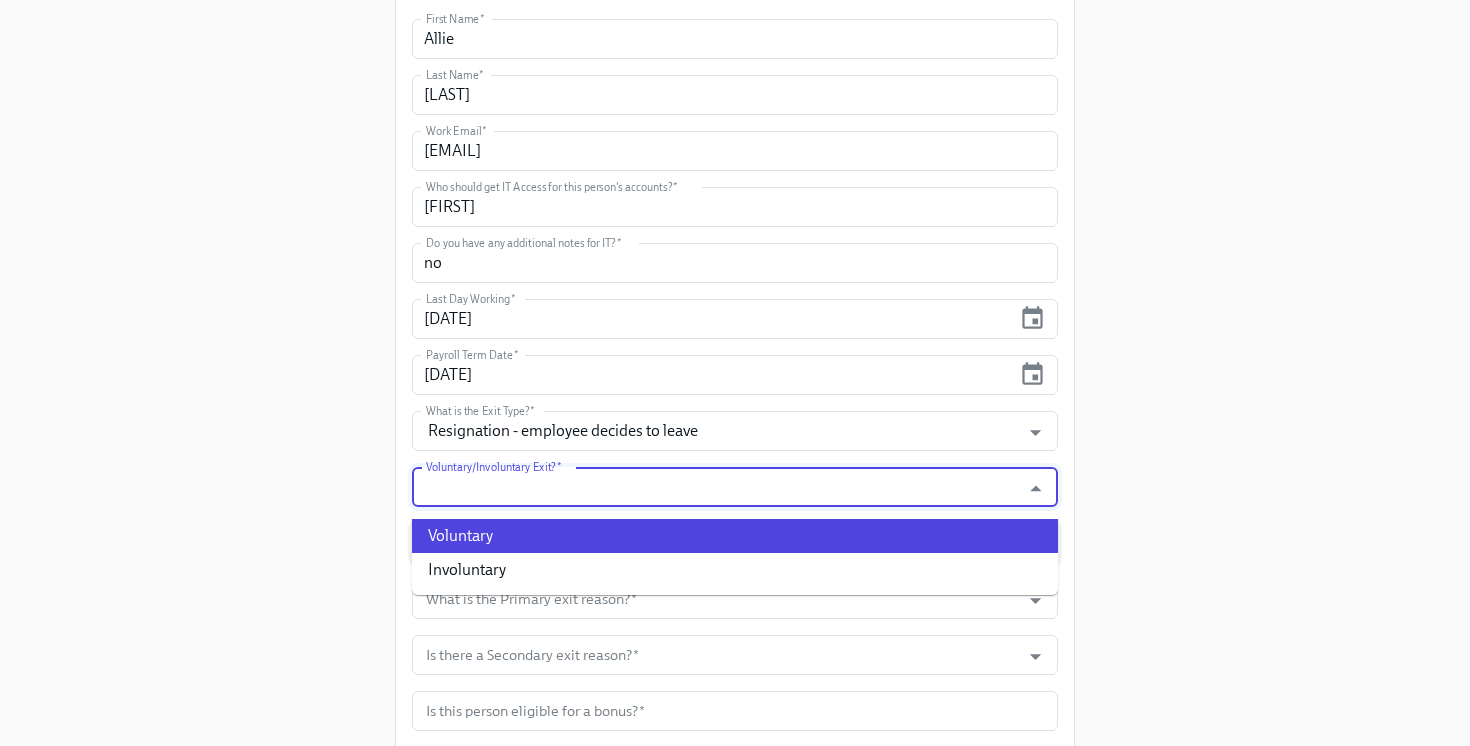 type on "Voluntary" 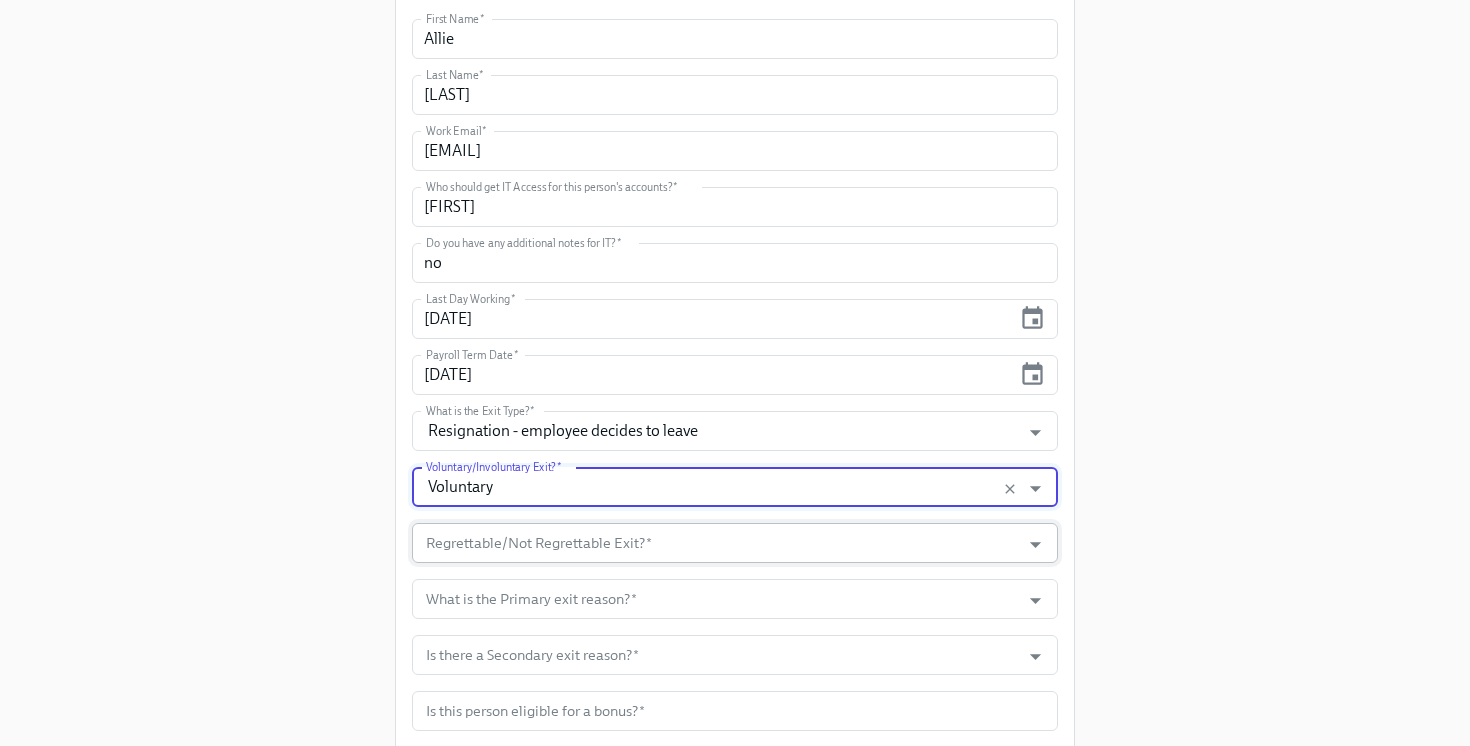 click on "Regrettable/Not Regrettable Exit?   *" at bounding box center (716, 543) 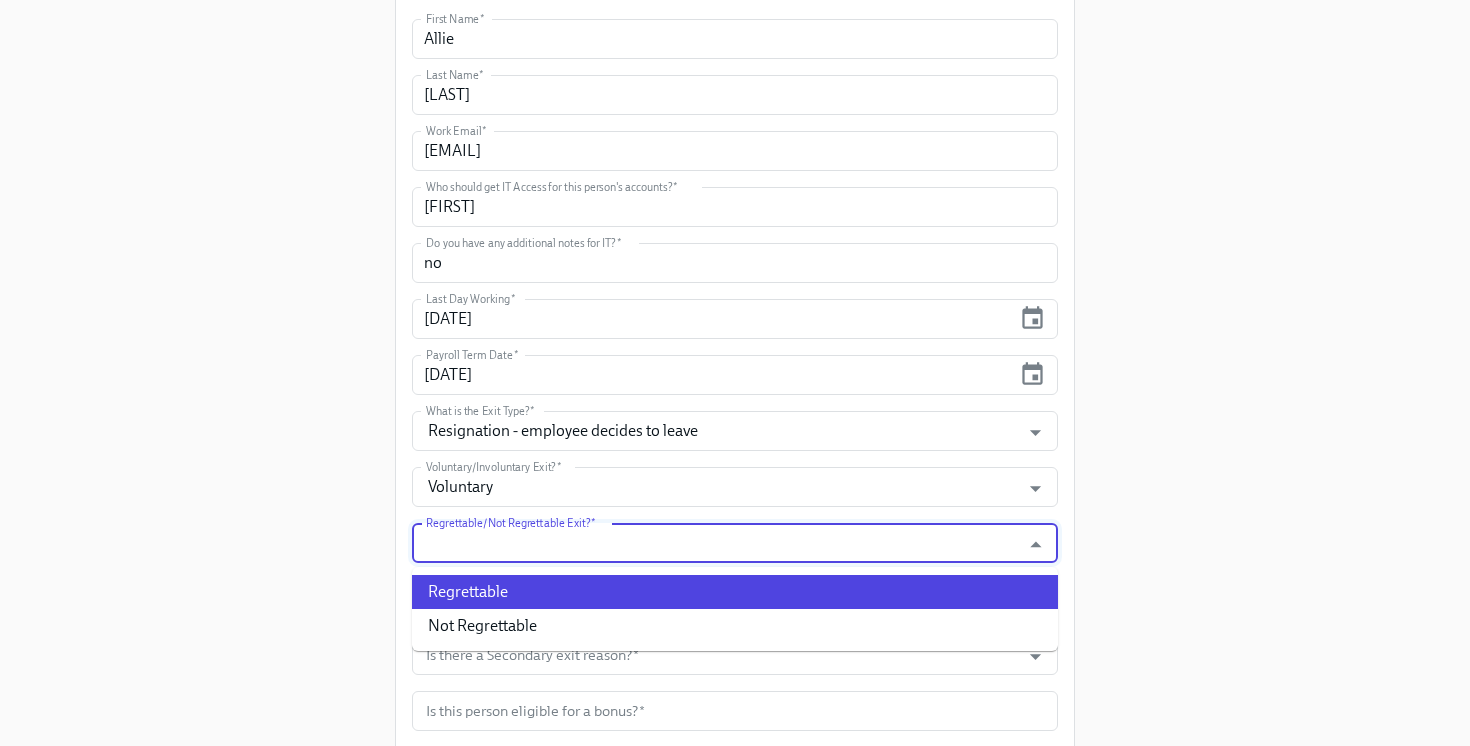 click on "Regrettable" at bounding box center (735, 592) 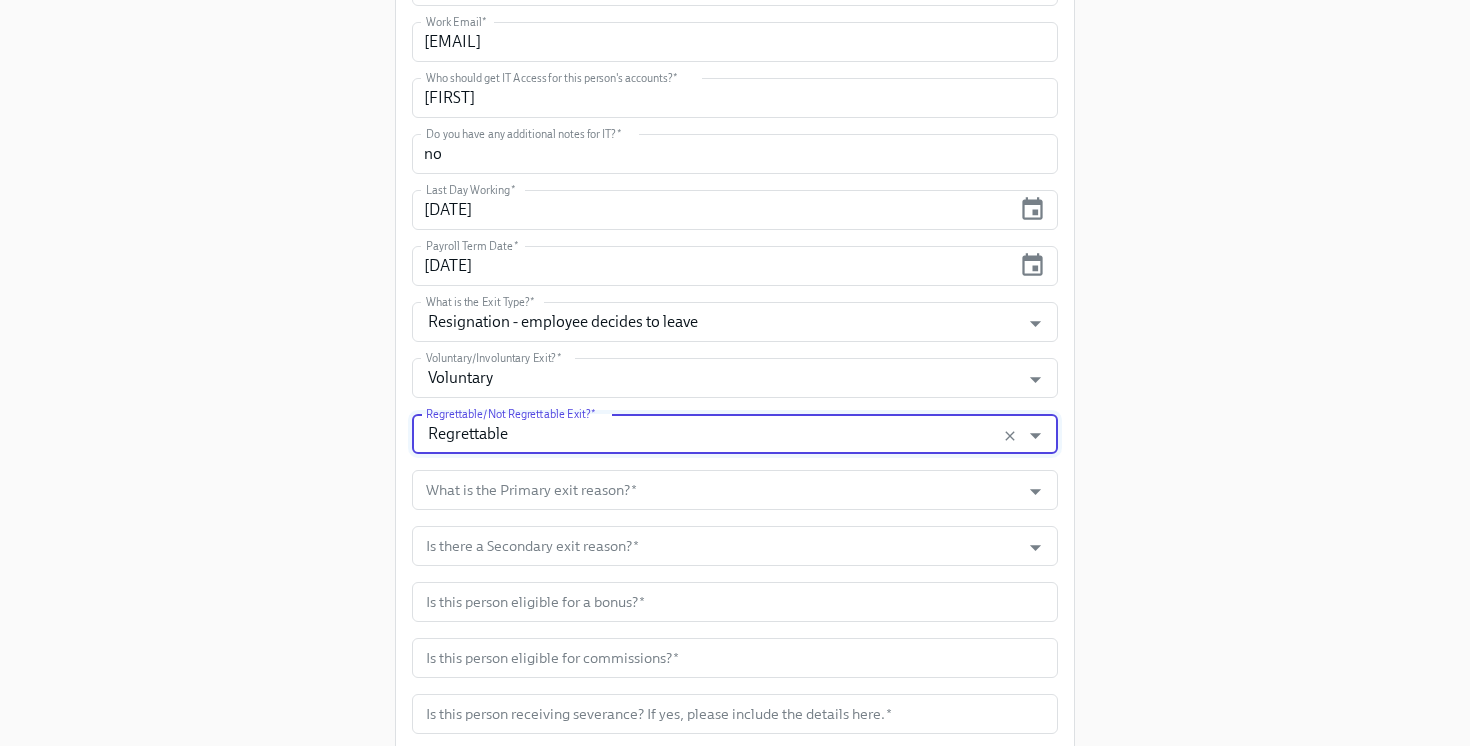 scroll, scrollTop: 441, scrollLeft: 0, axis: vertical 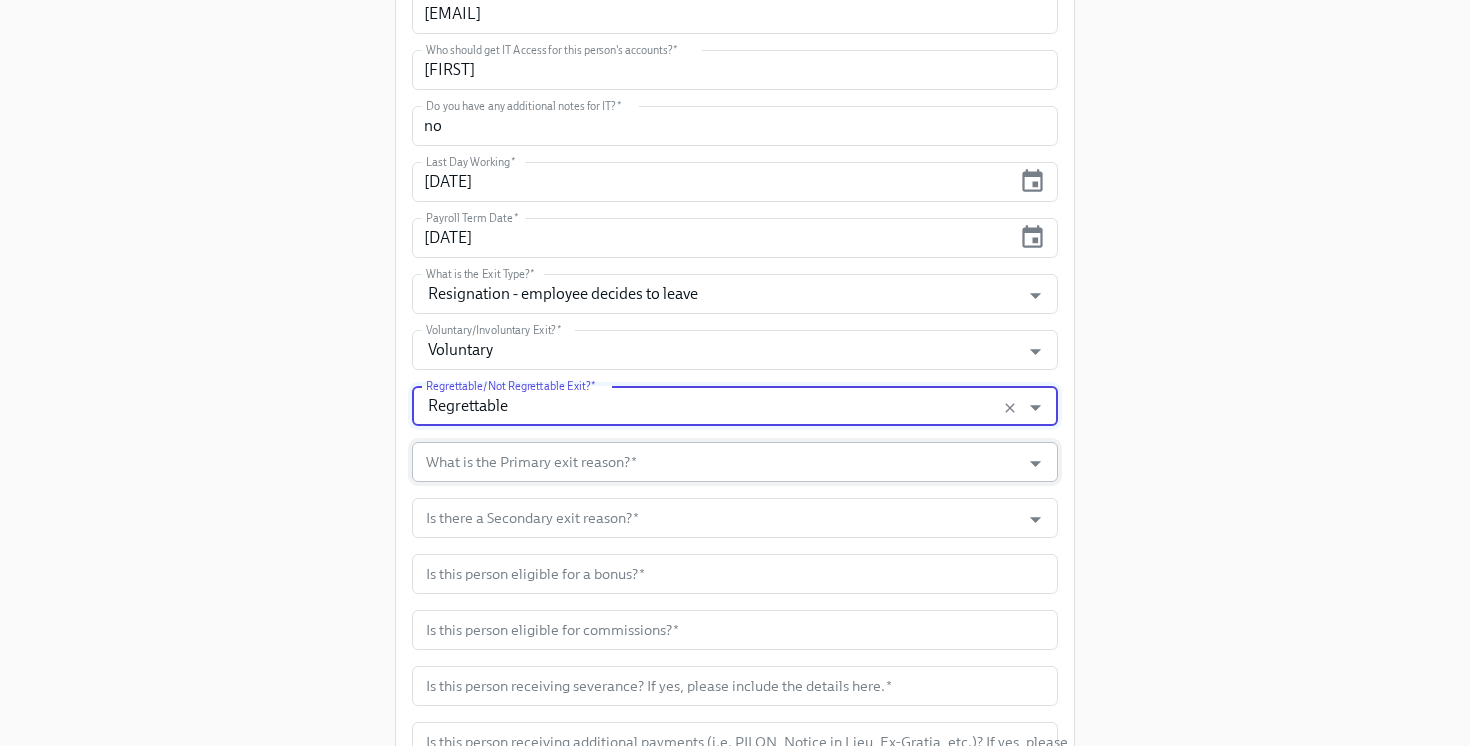 click on "What is the Primary exit reason?   *" at bounding box center (716, 462) 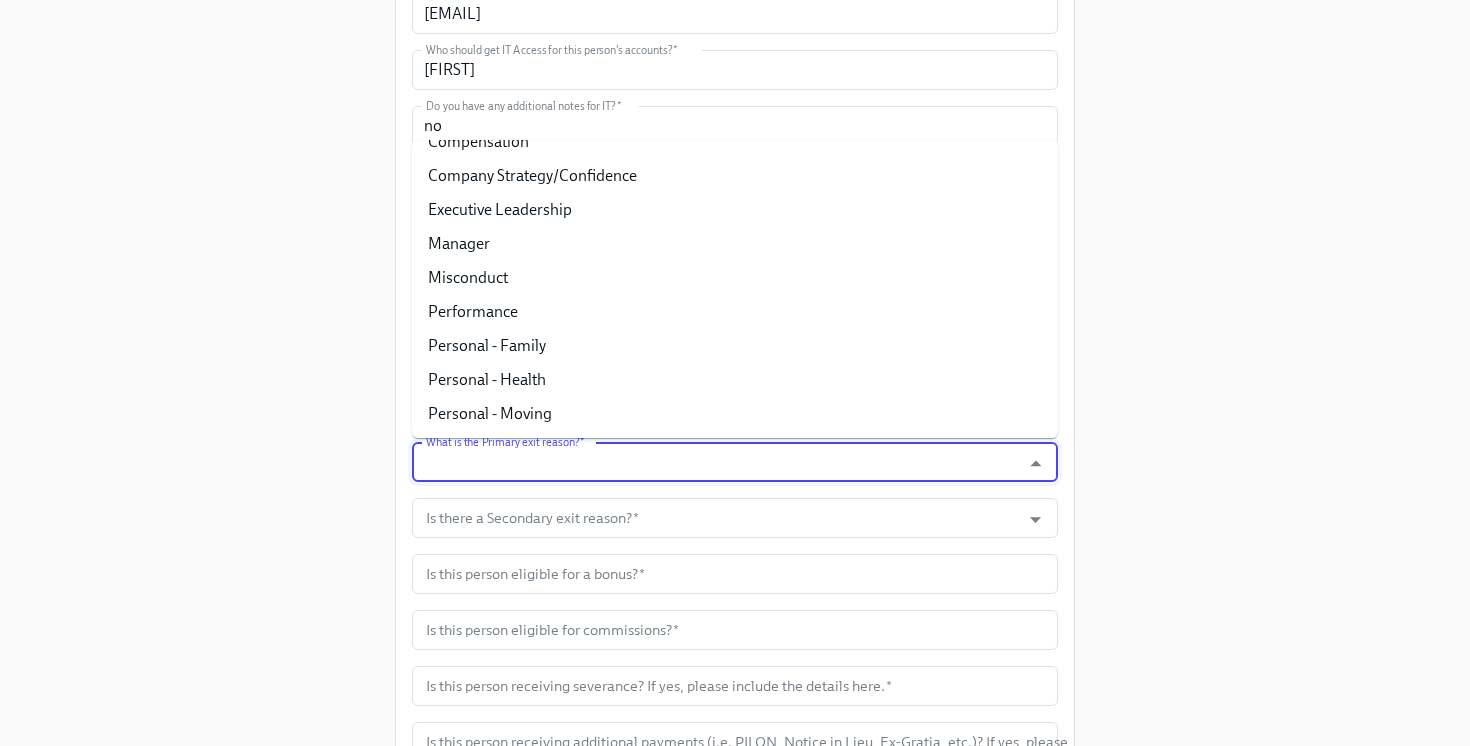 scroll, scrollTop: 0, scrollLeft: 0, axis: both 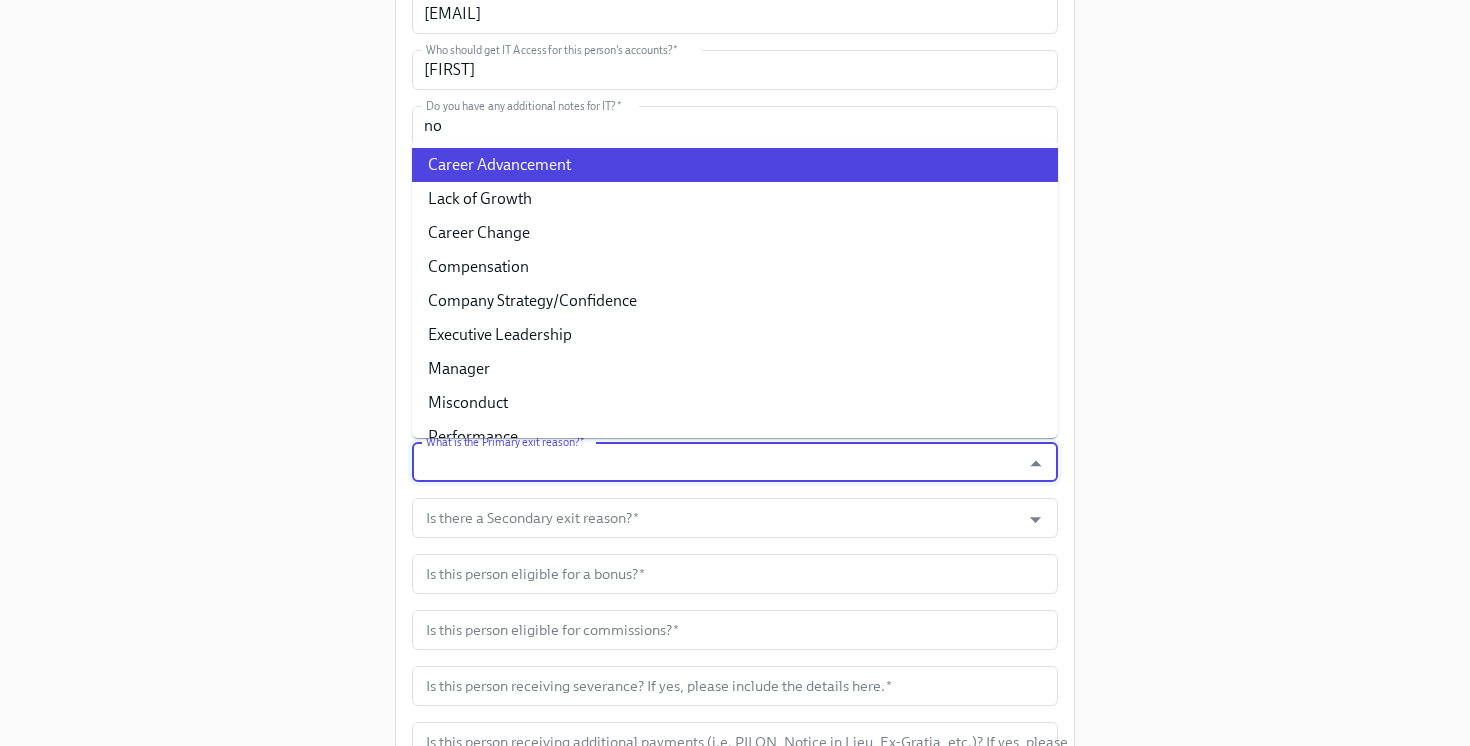 click on "Career Advancement" at bounding box center (735, 165) 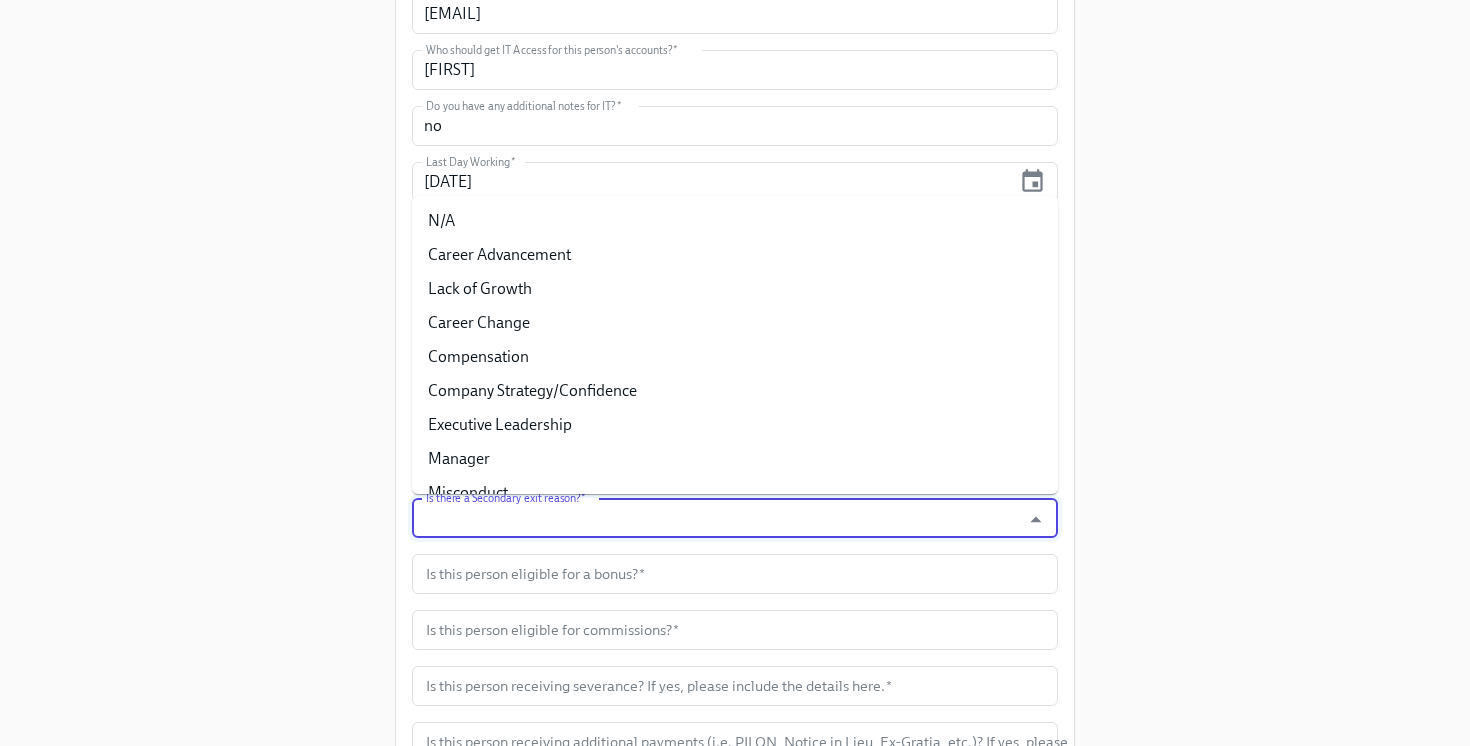 click on "Is there a Secondary exit reason?   *" at bounding box center [716, 518] 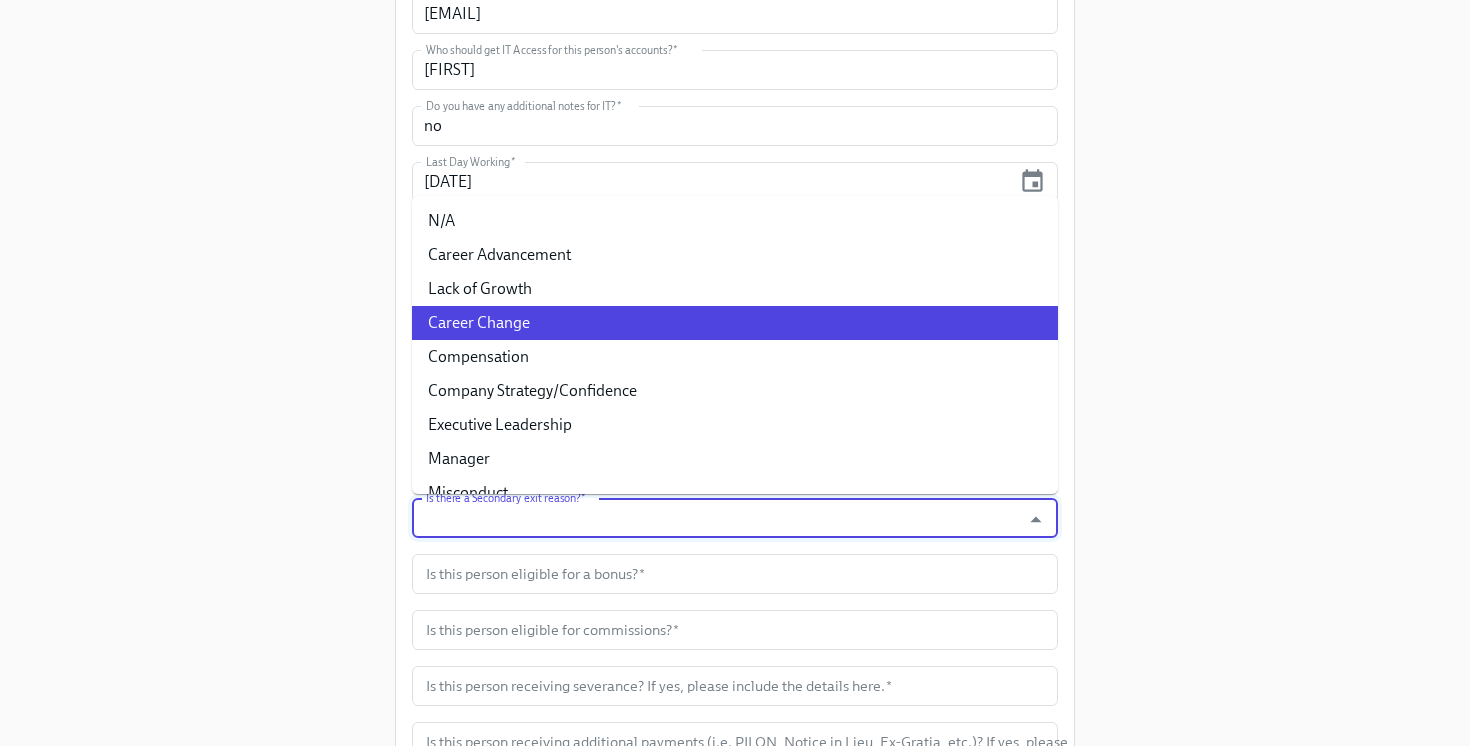 click on "Career Change" at bounding box center [735, 323] 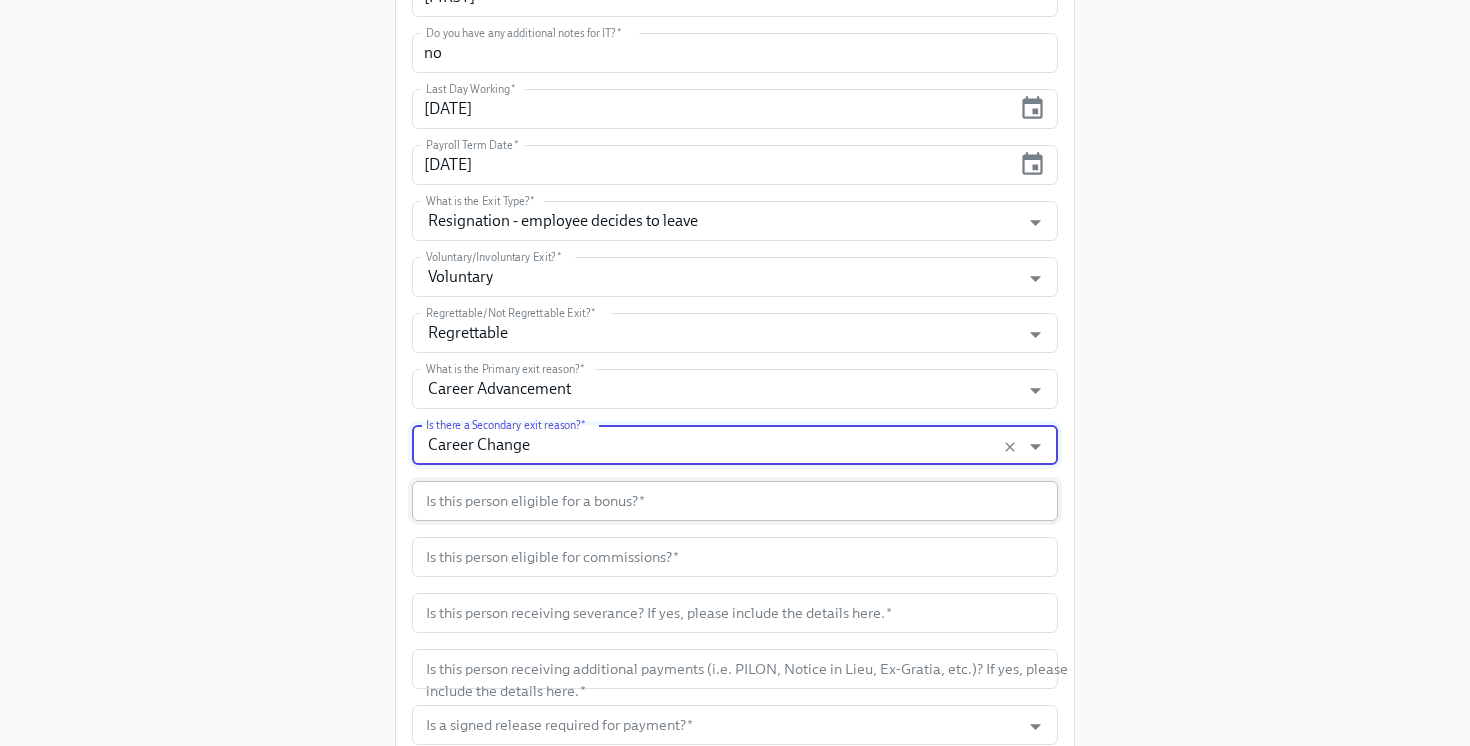 scroll, scrollTop: 515, scrollLeft: 0, axis: vertical 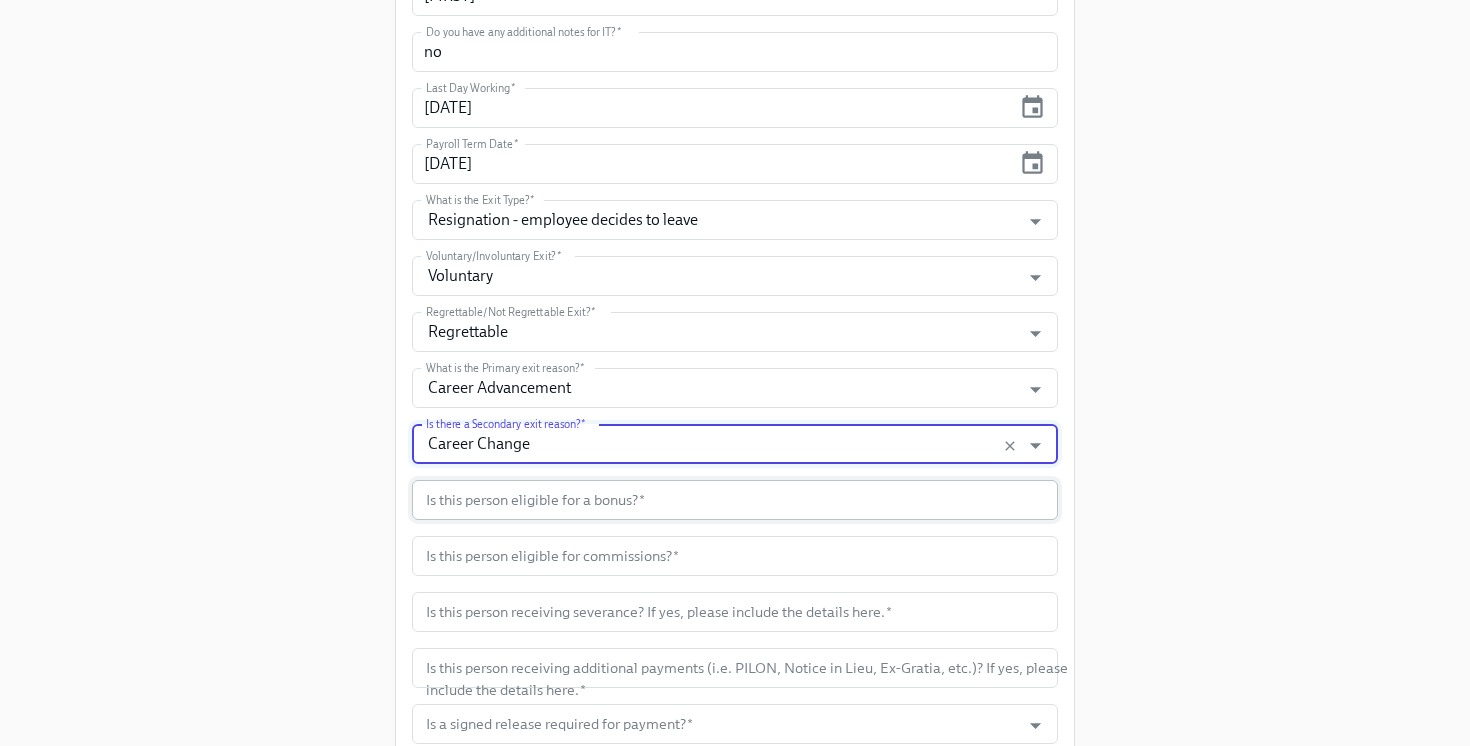 click at bounding box center [735, 500] 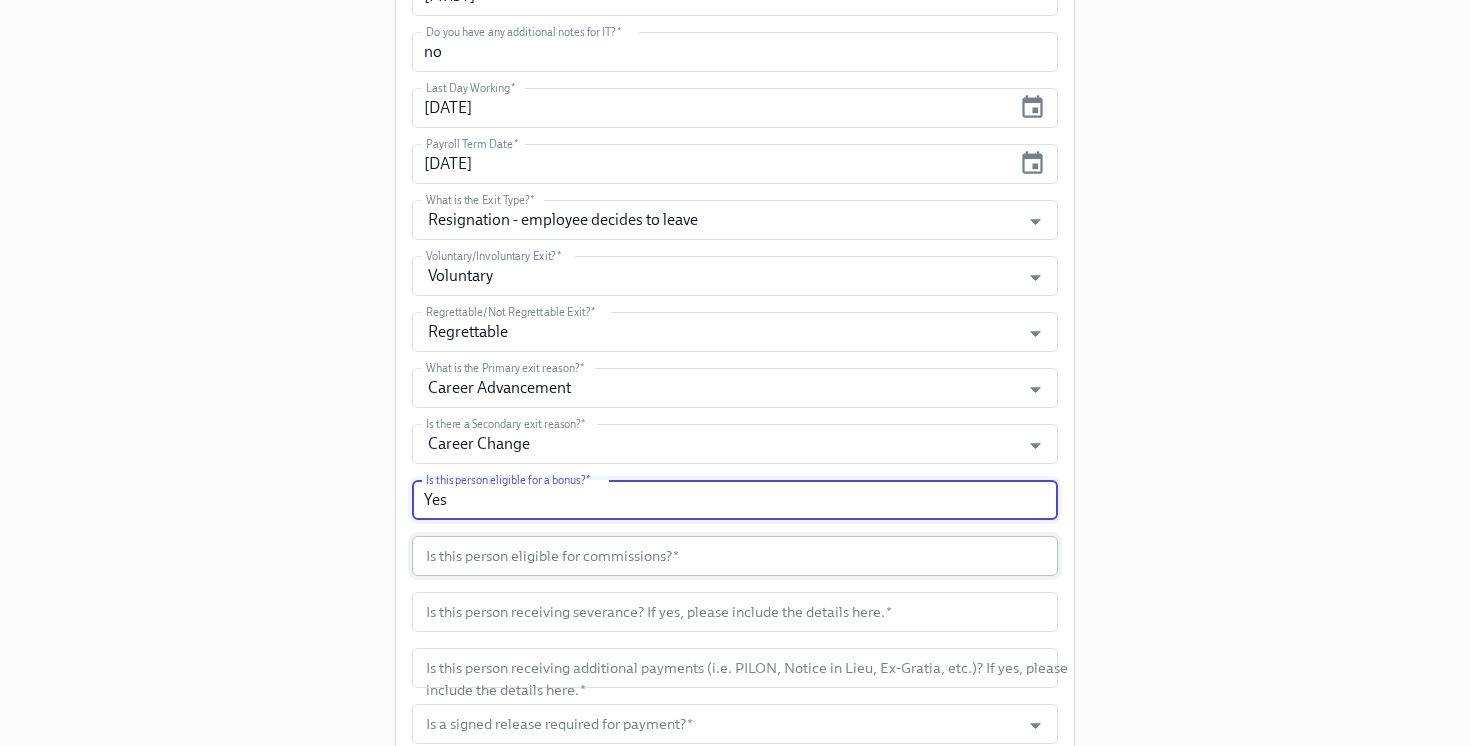 type on "Yes" 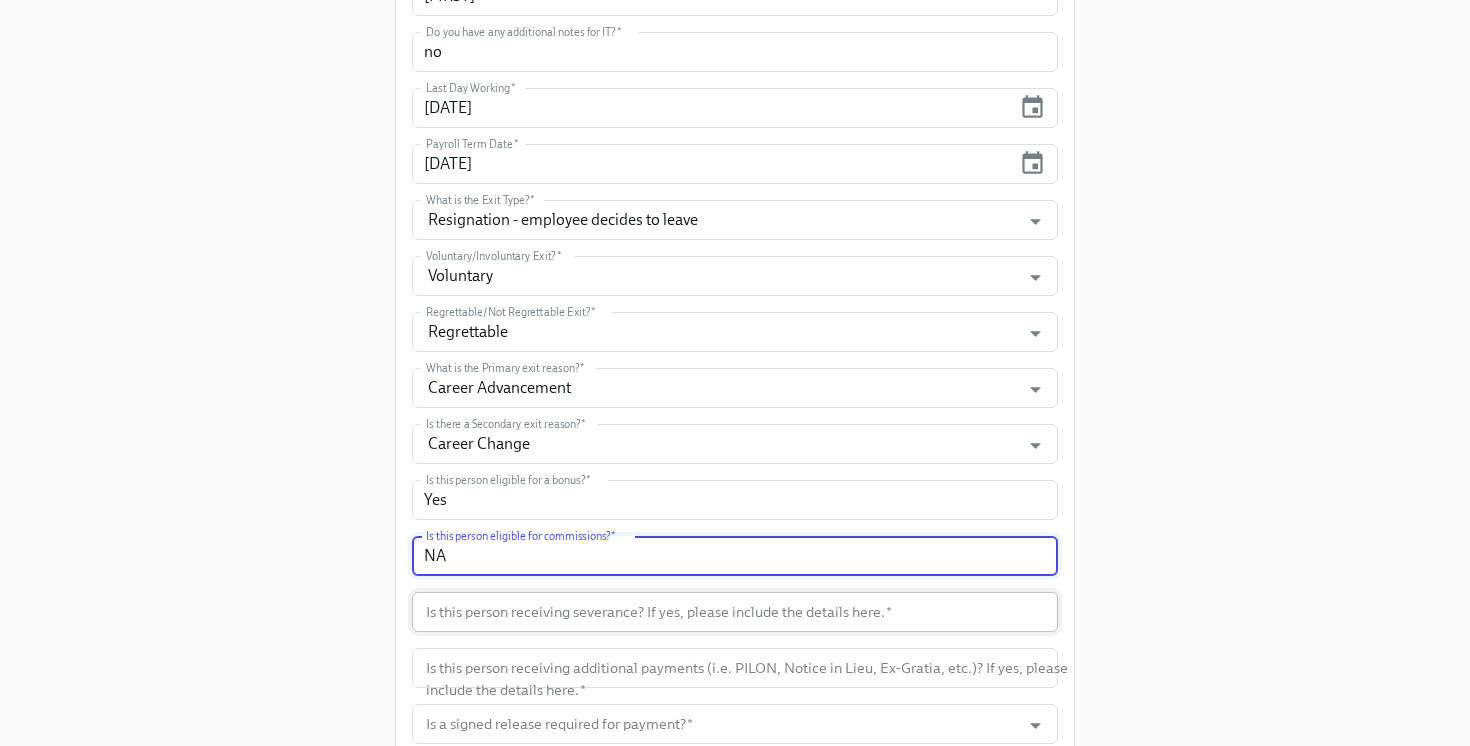 type on "NA" 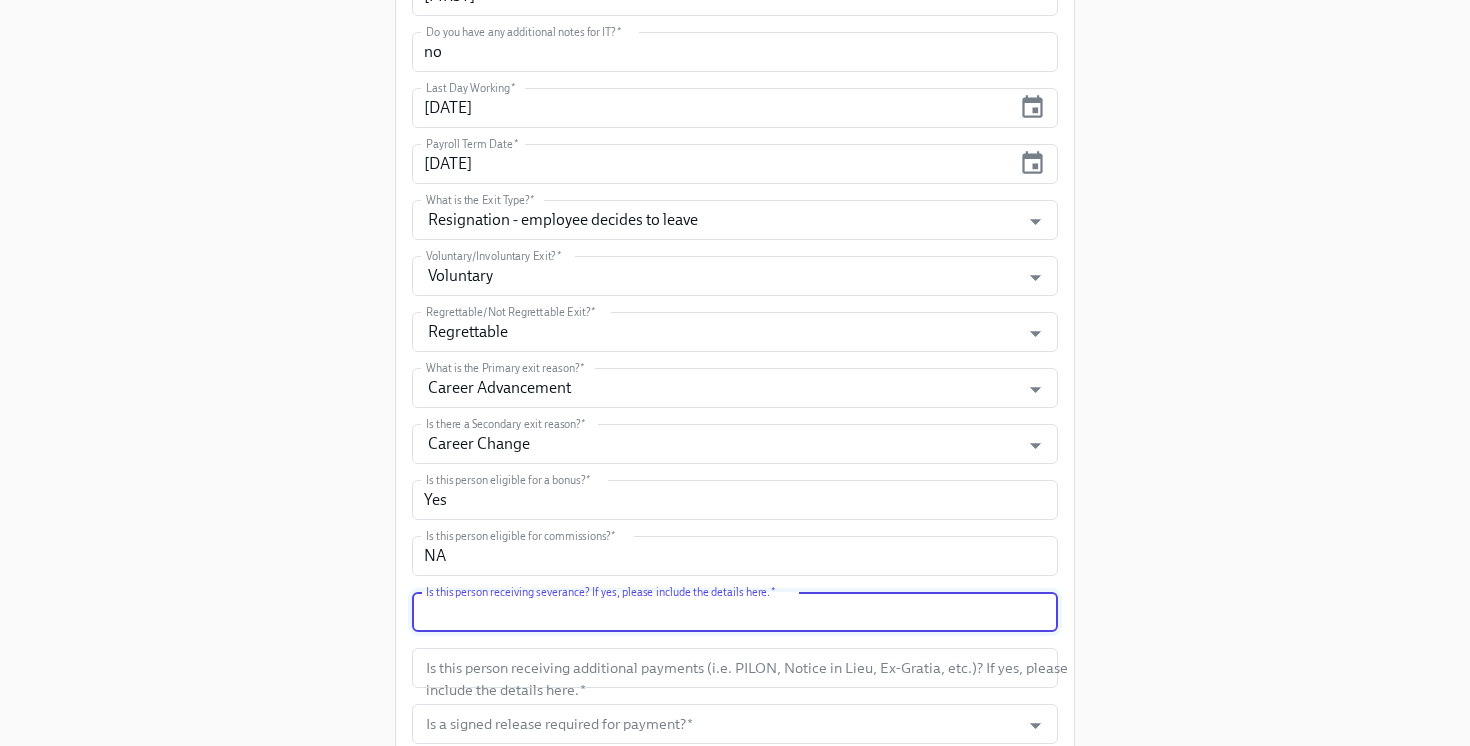 click at bounding box center (735, 612) 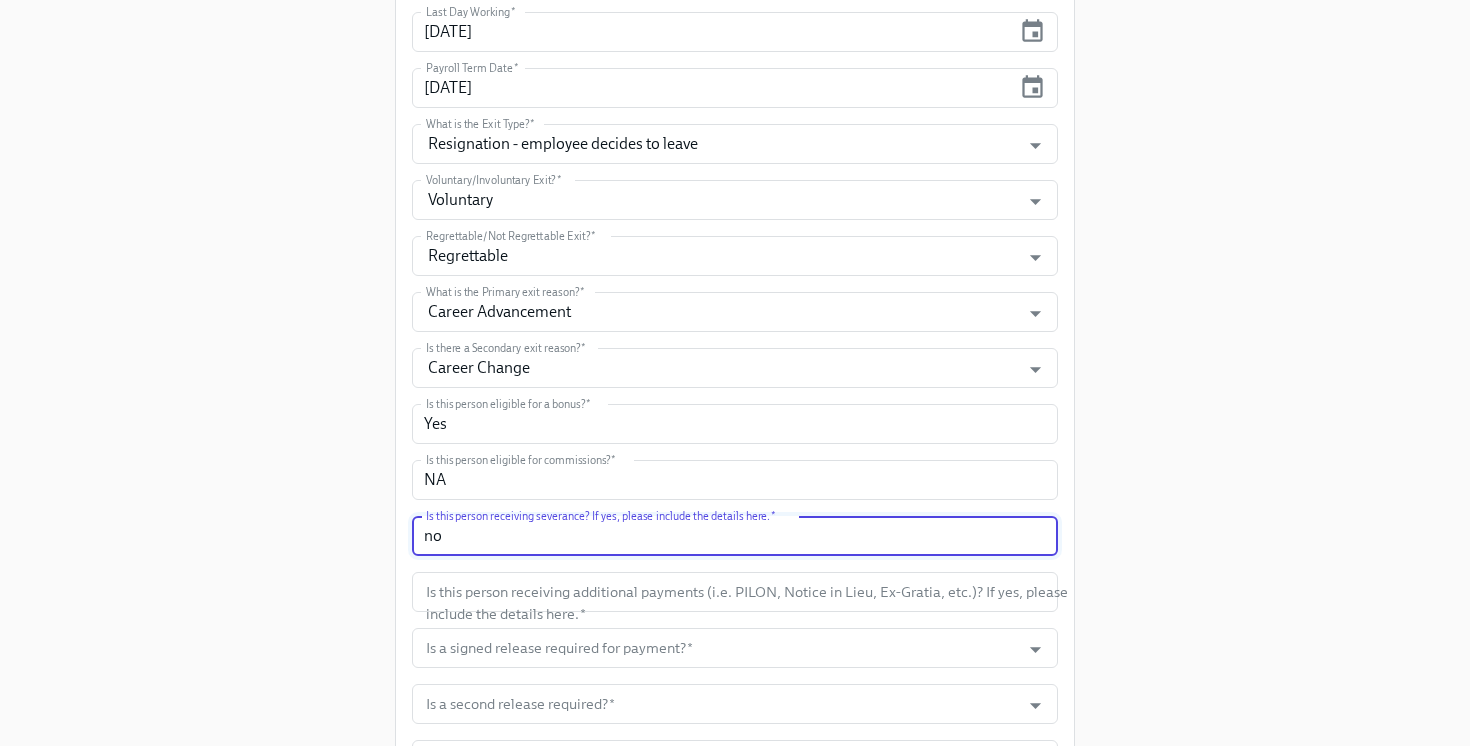 scroll, scrollTop: 592, scrollLeft: 0, axis: vertical 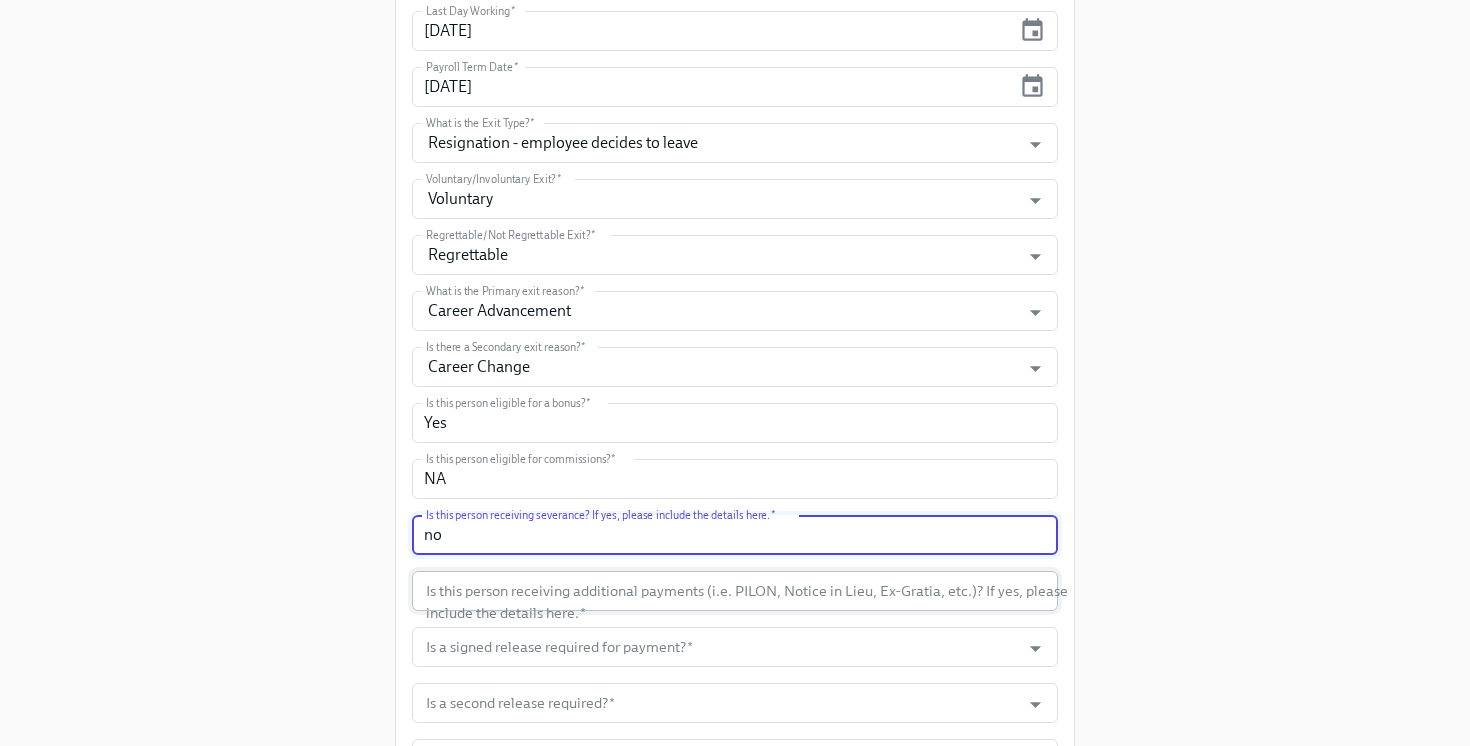 type on "no" 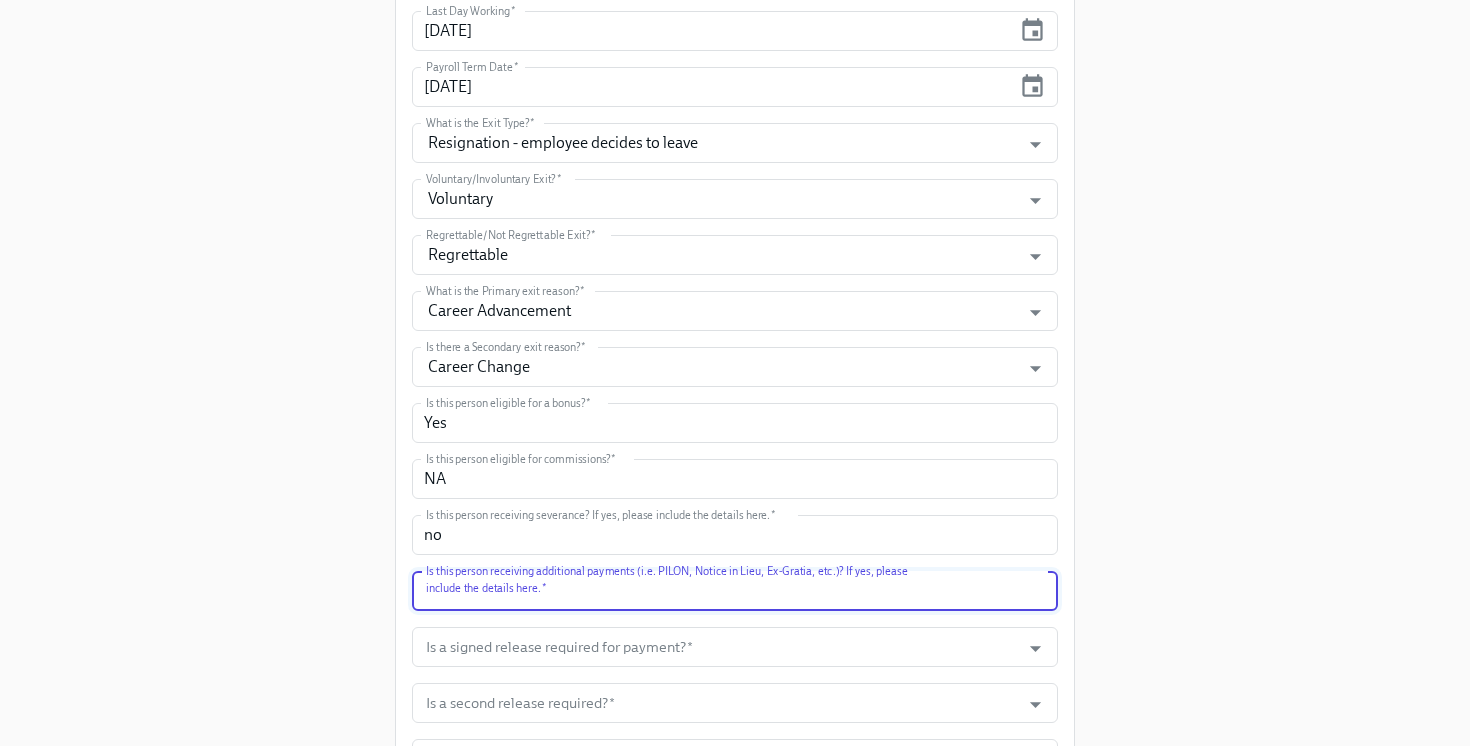 click at bounding box center (735, 591) 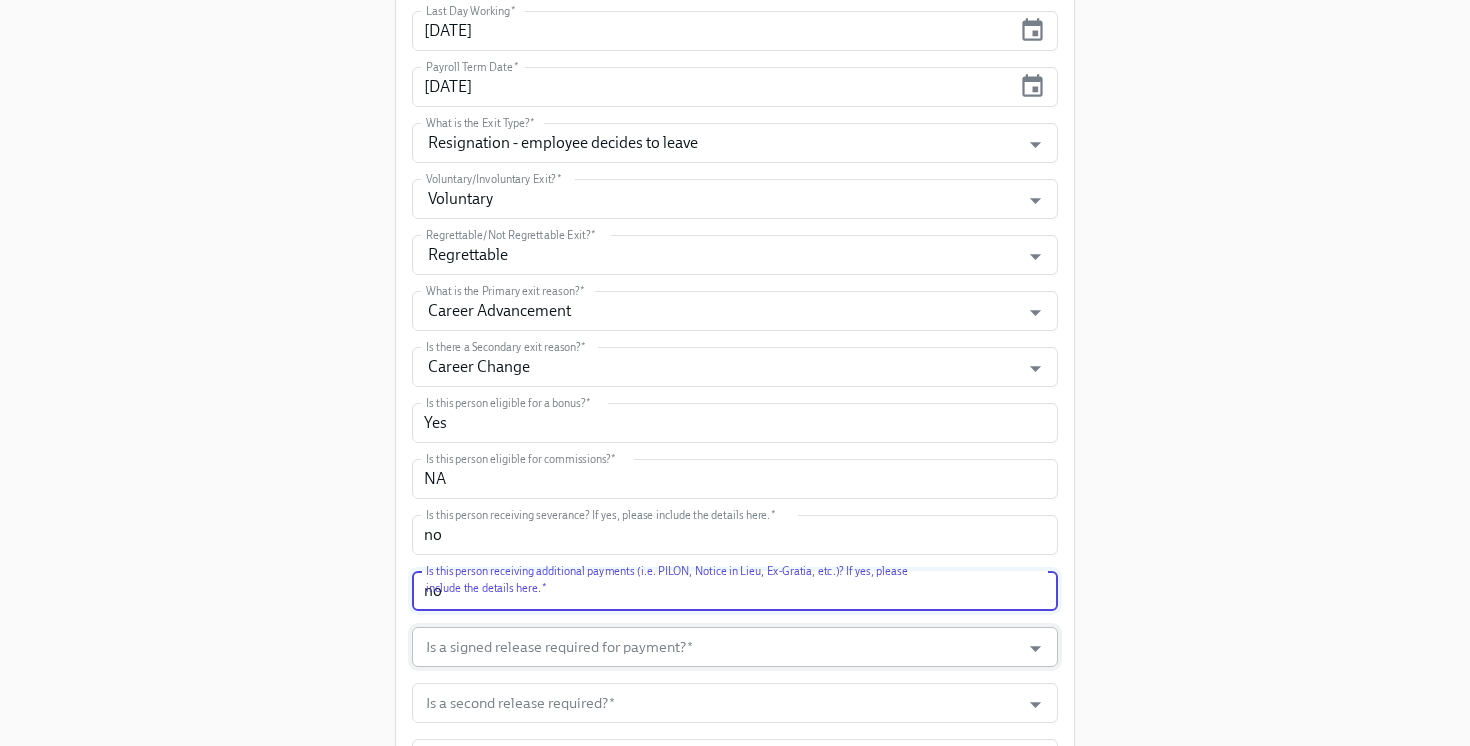 type on "no" 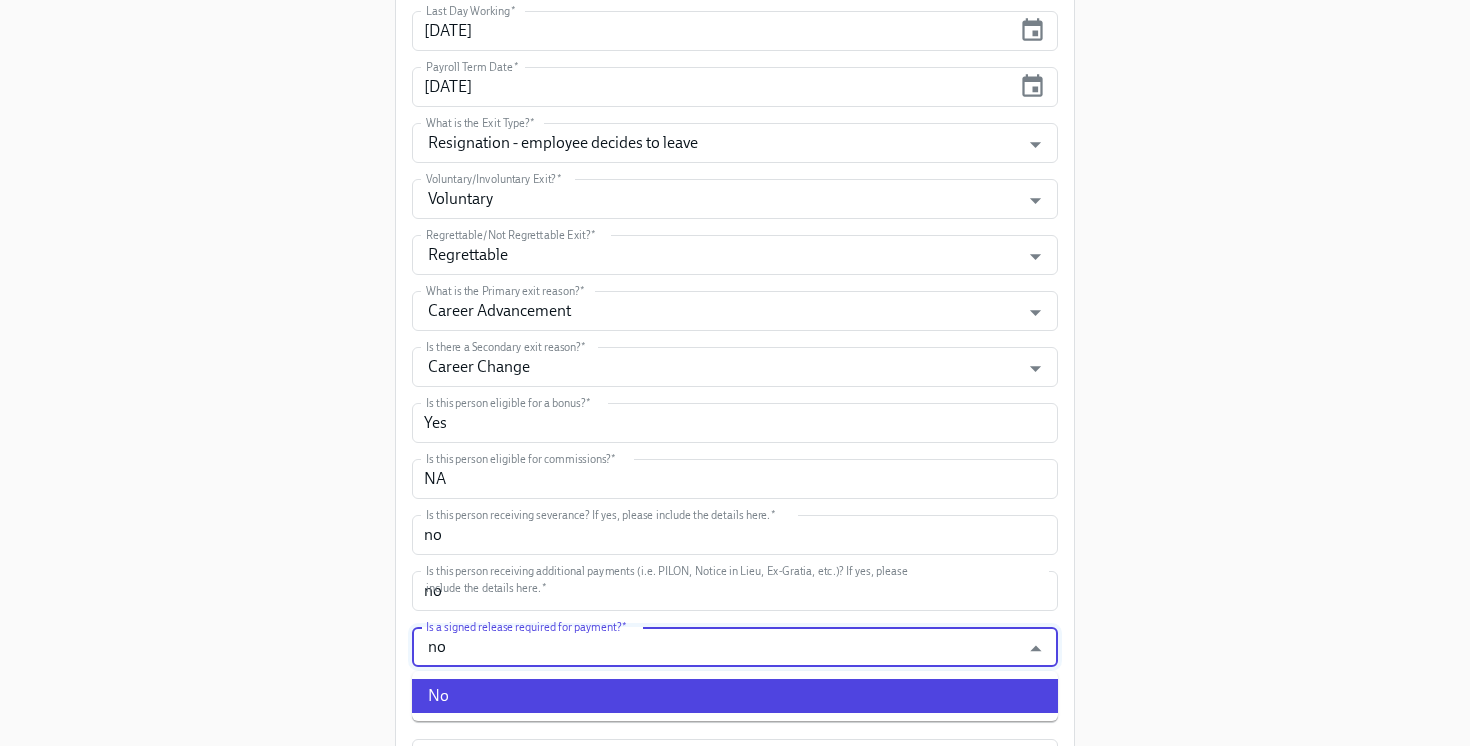 click on "No" at bounding box center (735, 696) 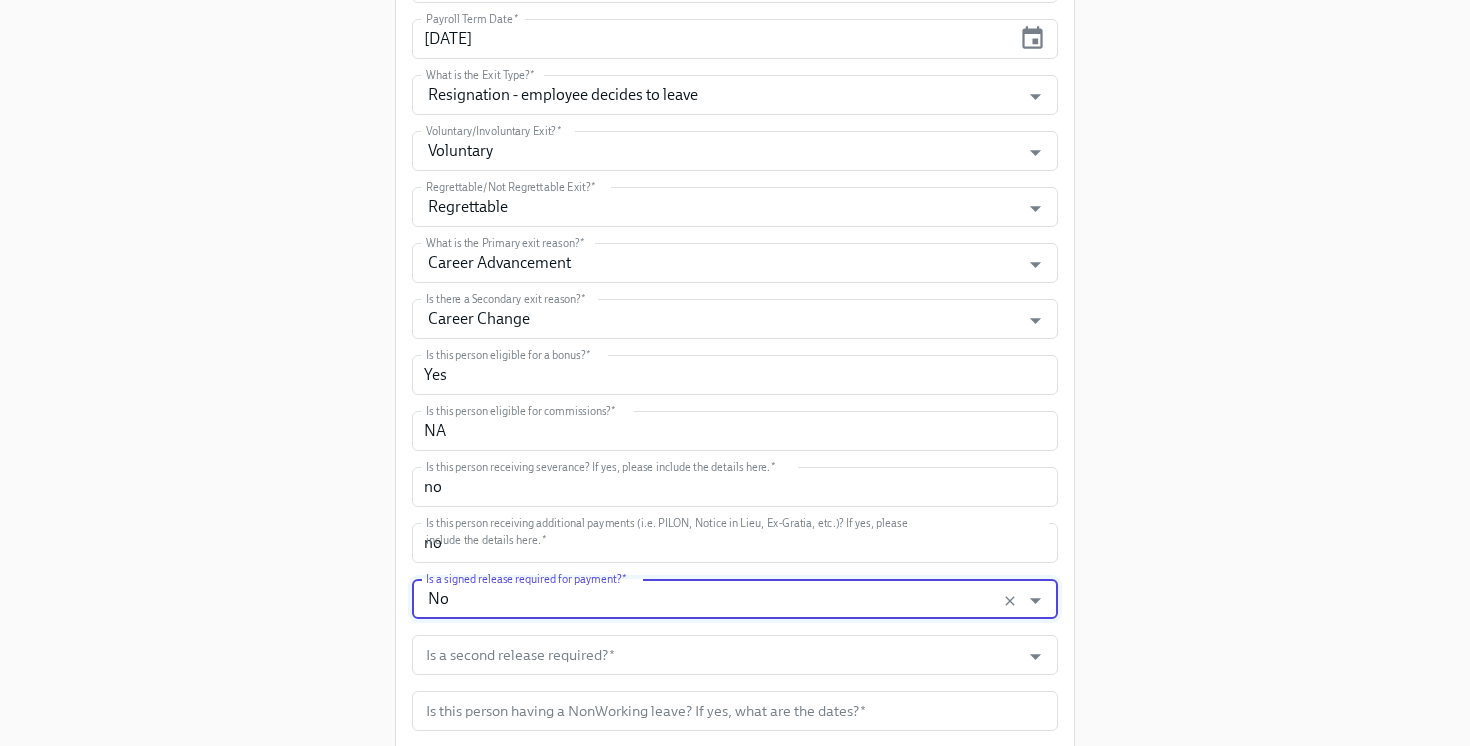 scroll, scrollTop: 642, scrollLeft: 0, axis: vertical 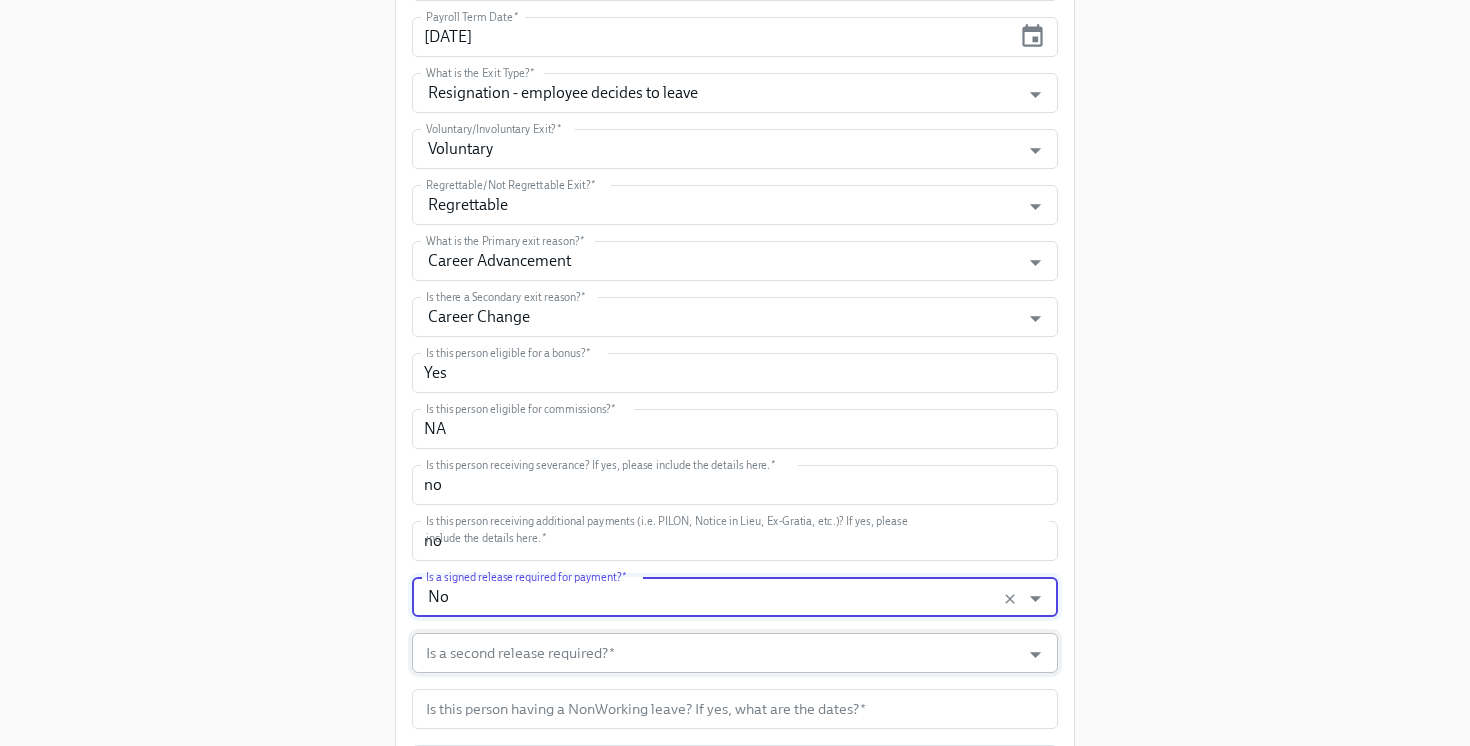 type on "No" 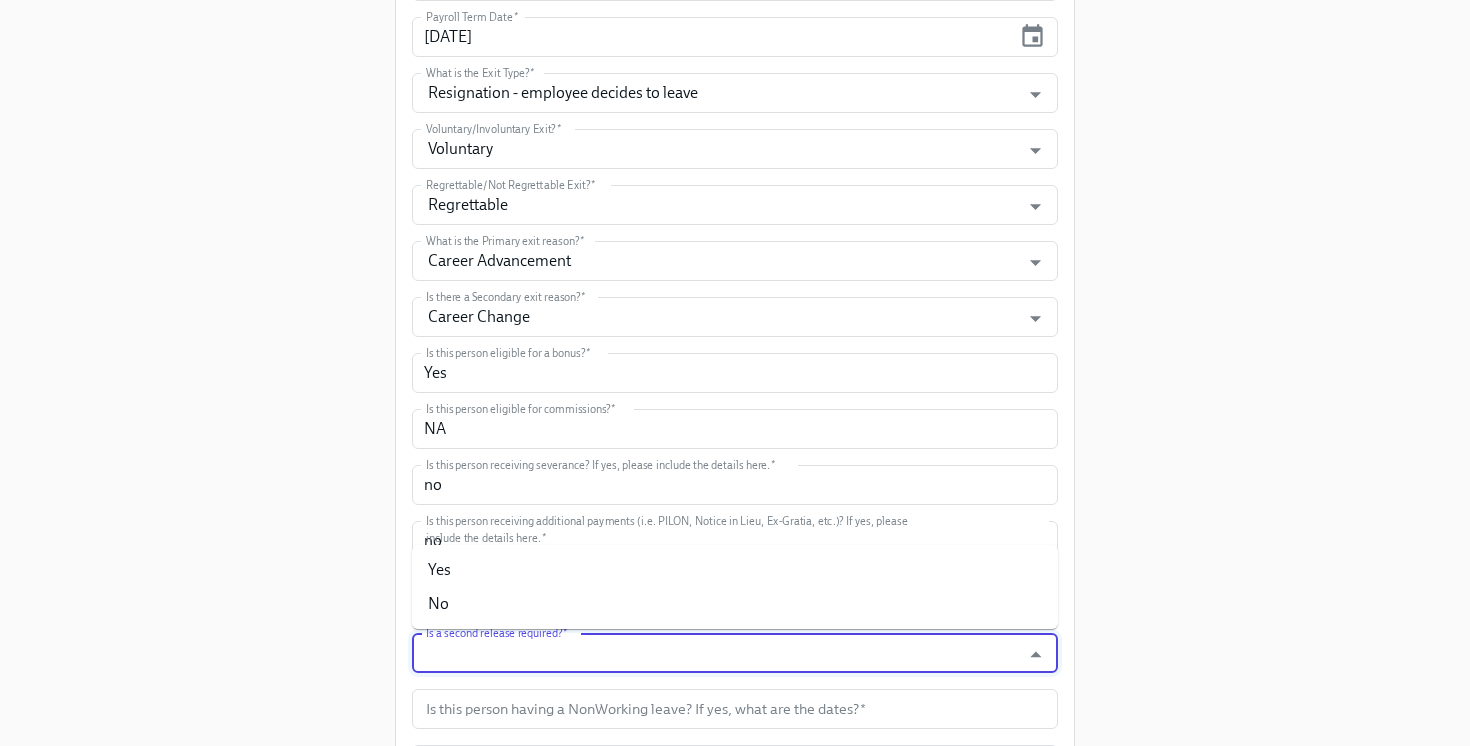 click on "Is a second release required?   *" at bounding box center [716, 653] 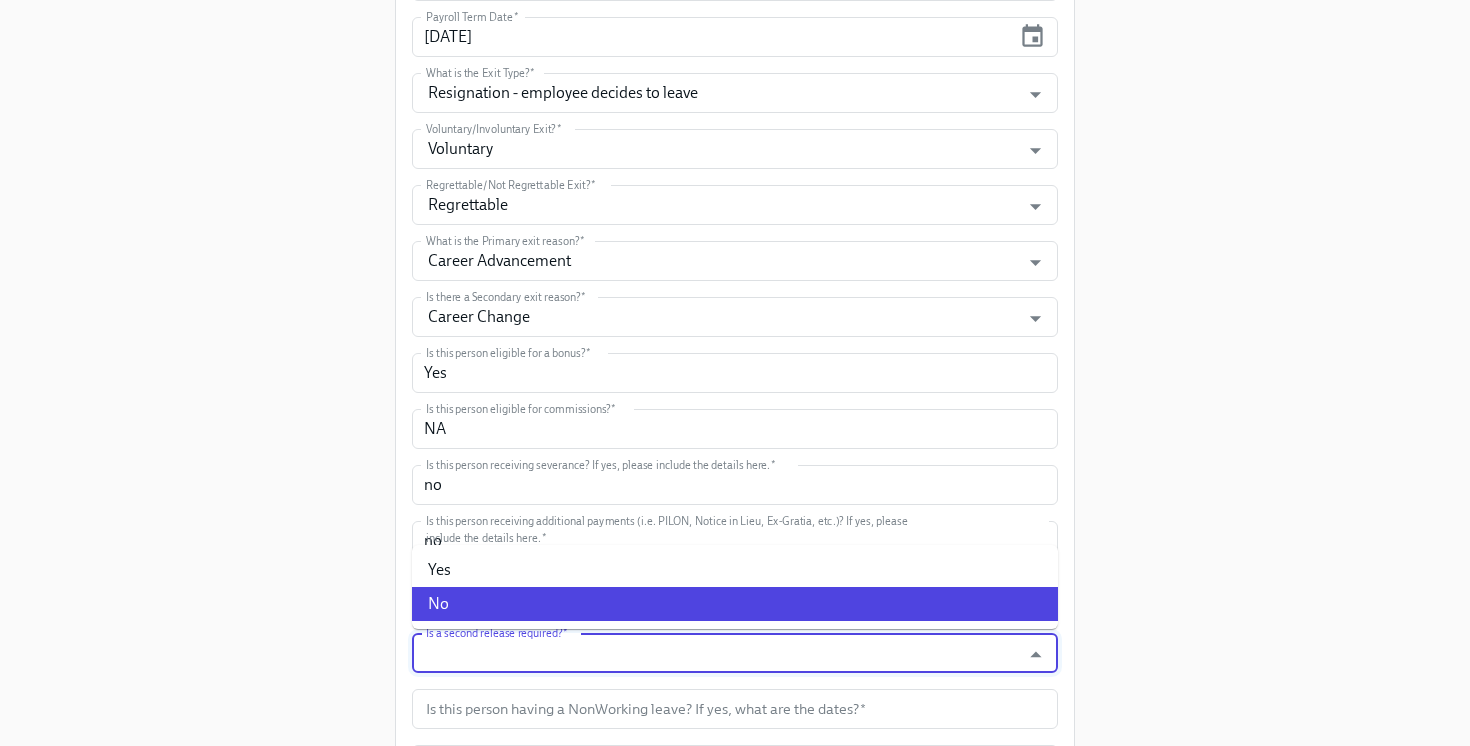 click on "No" at bounding box center (735, 604) 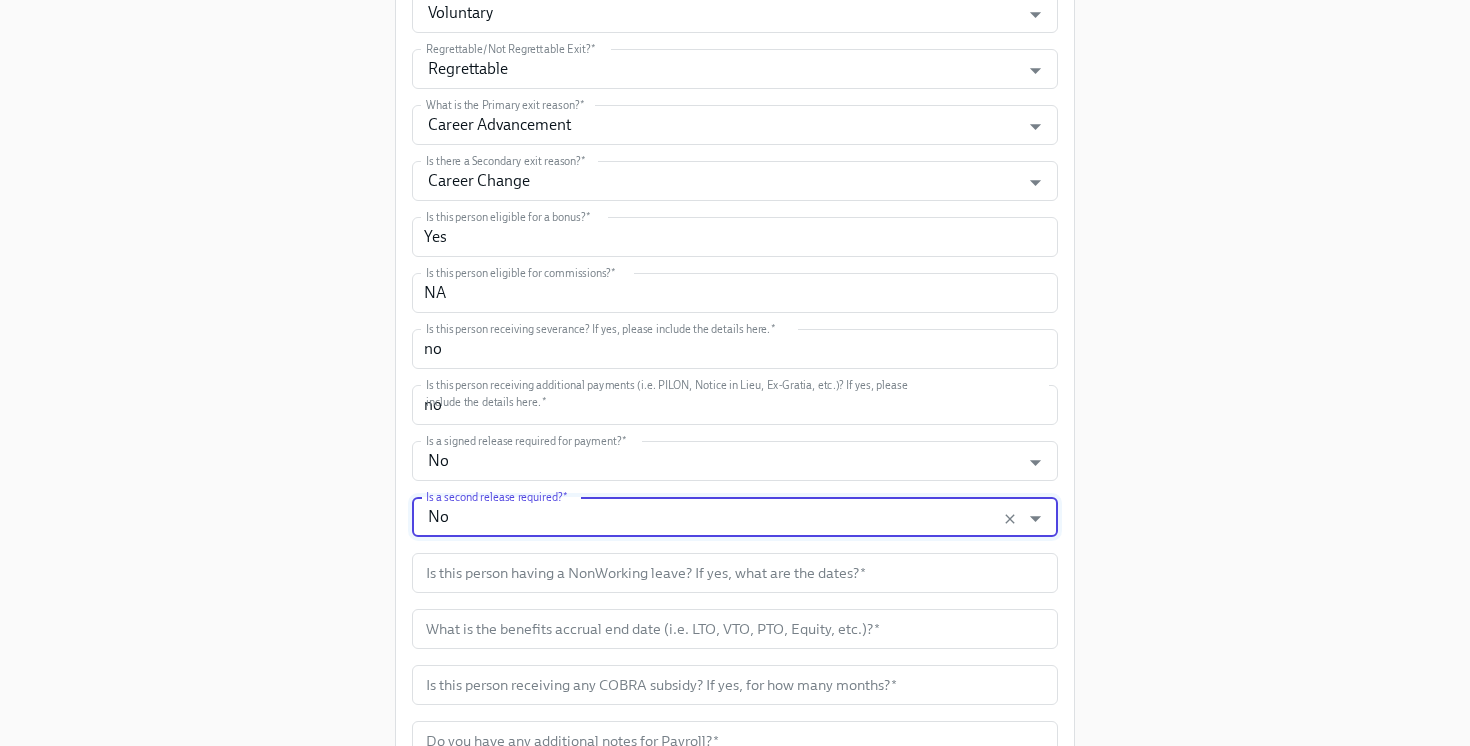 scroll, scrollTop: 779, scrollLeft: 0, axis: vertical 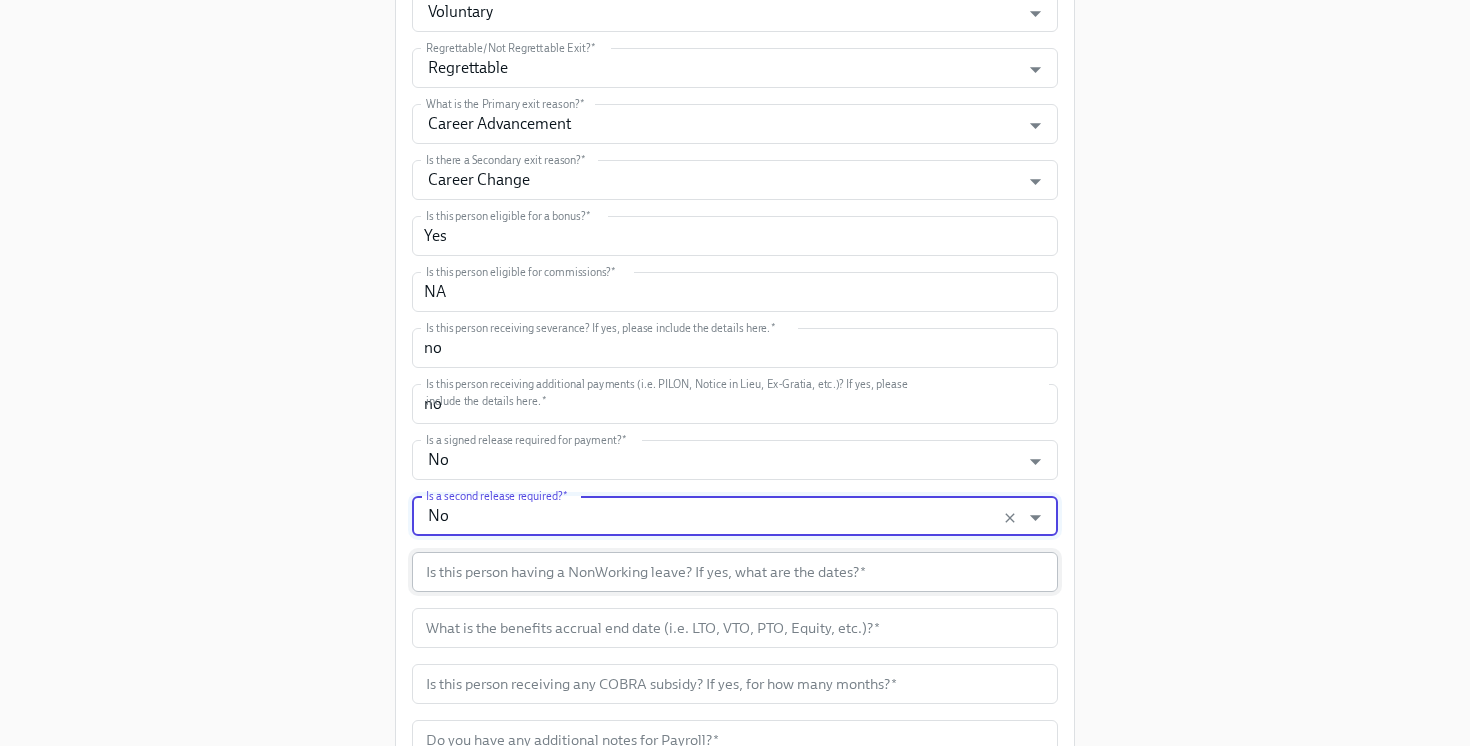 click at bounding box center [735, 572] 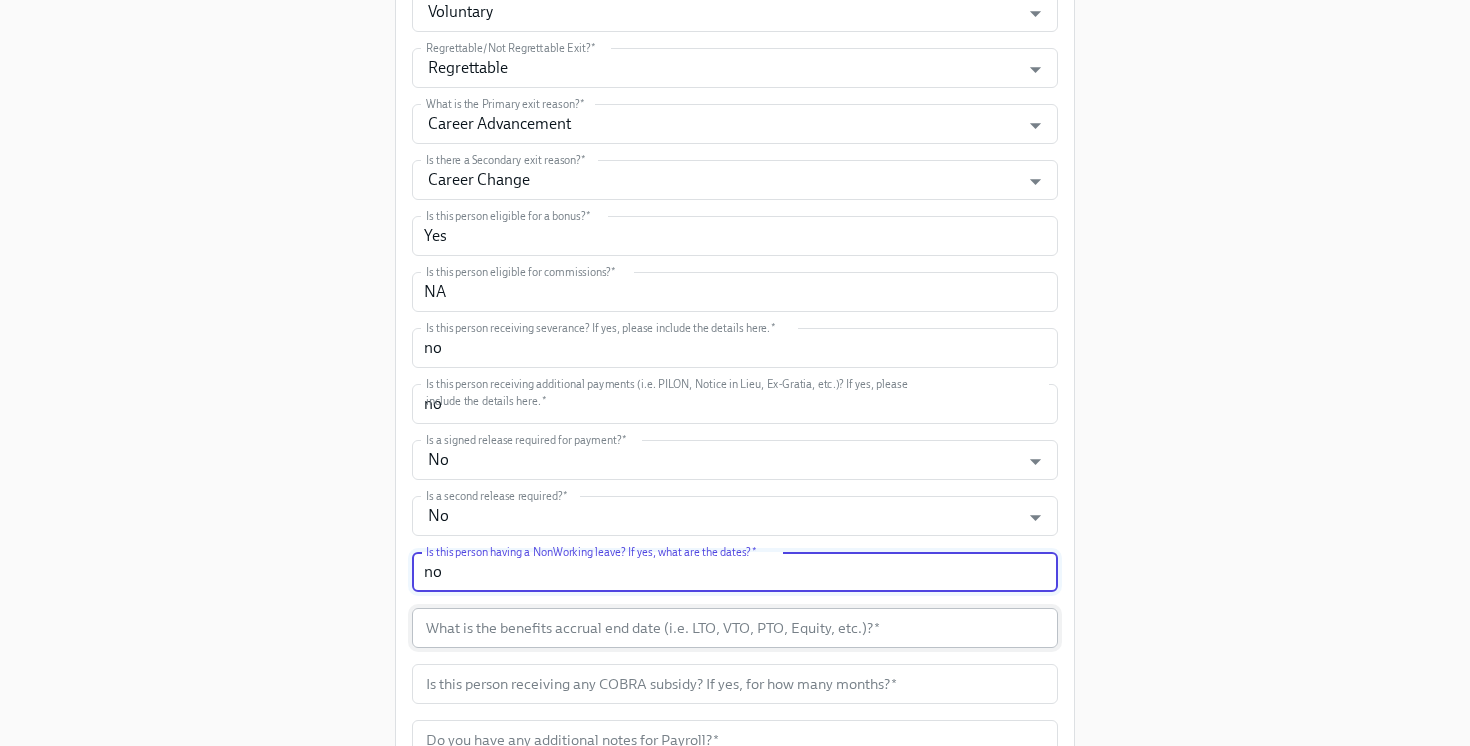 type on "no" 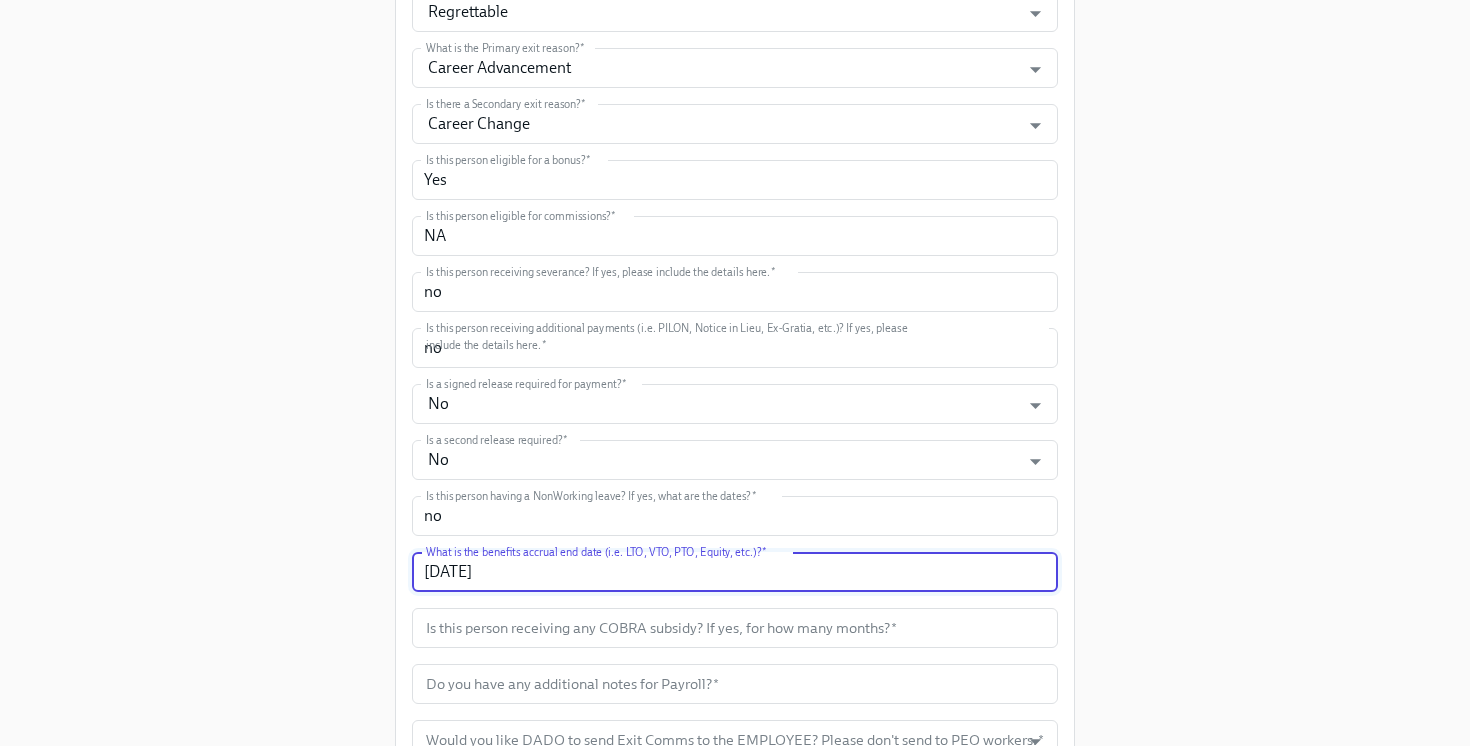 scroll, scrollTop: 842, scrollLeft: 0, axis: vertical 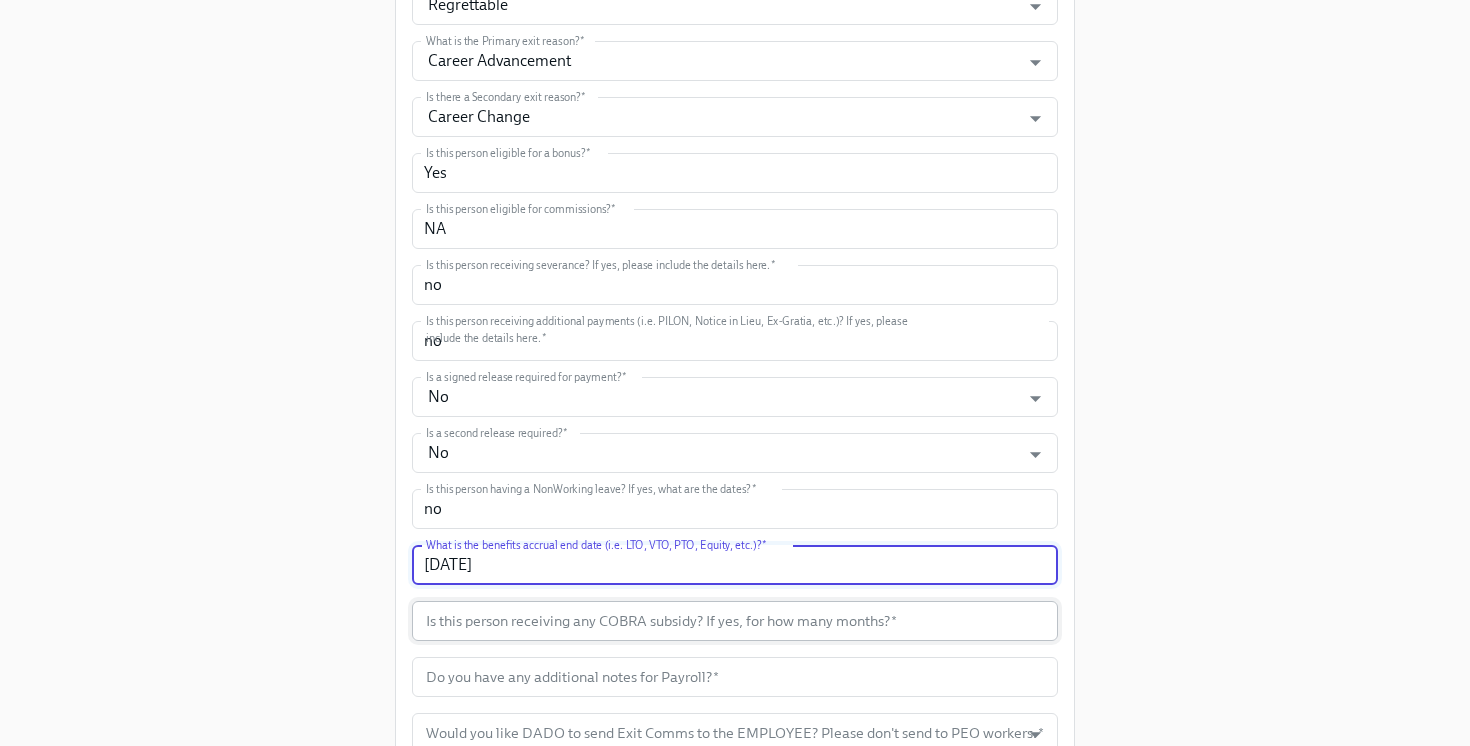 type on "[DATE]" 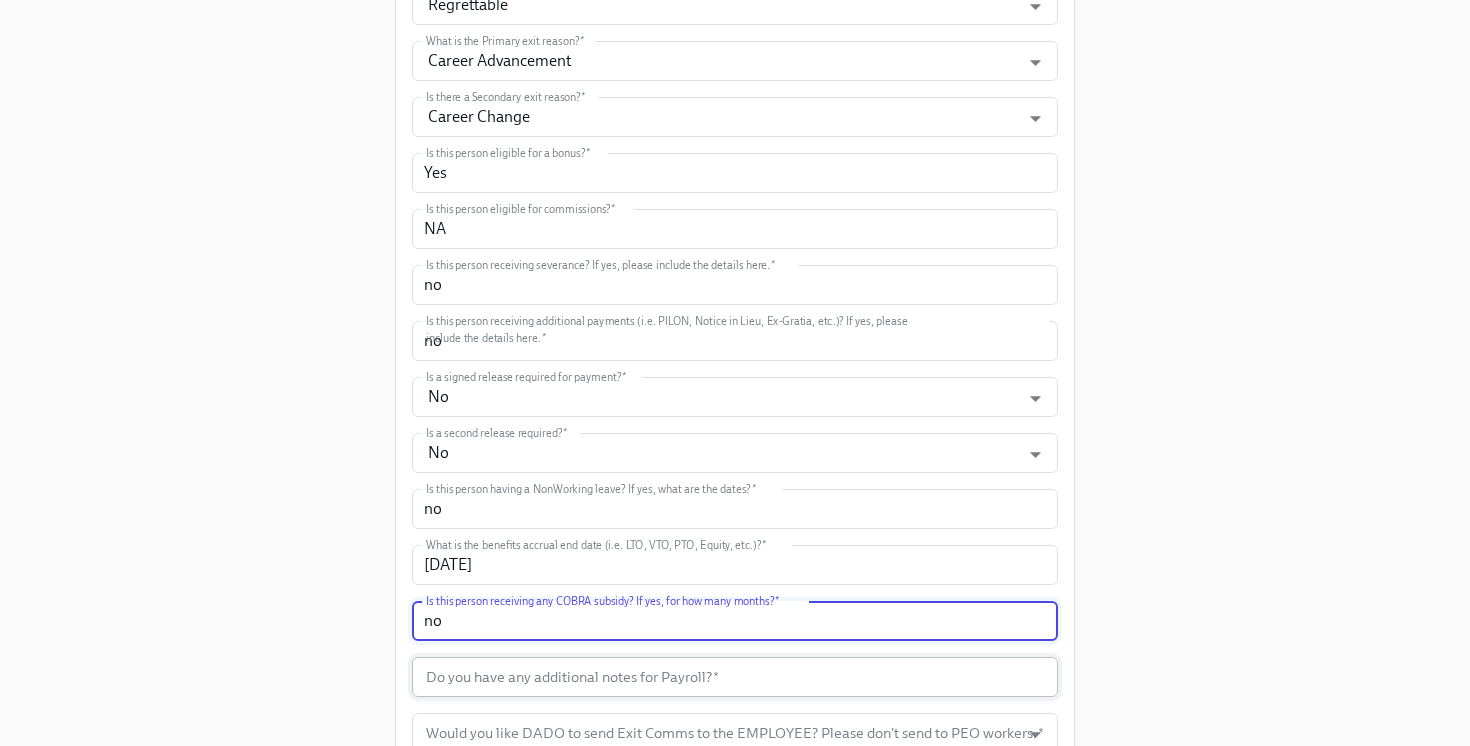 type on "no" 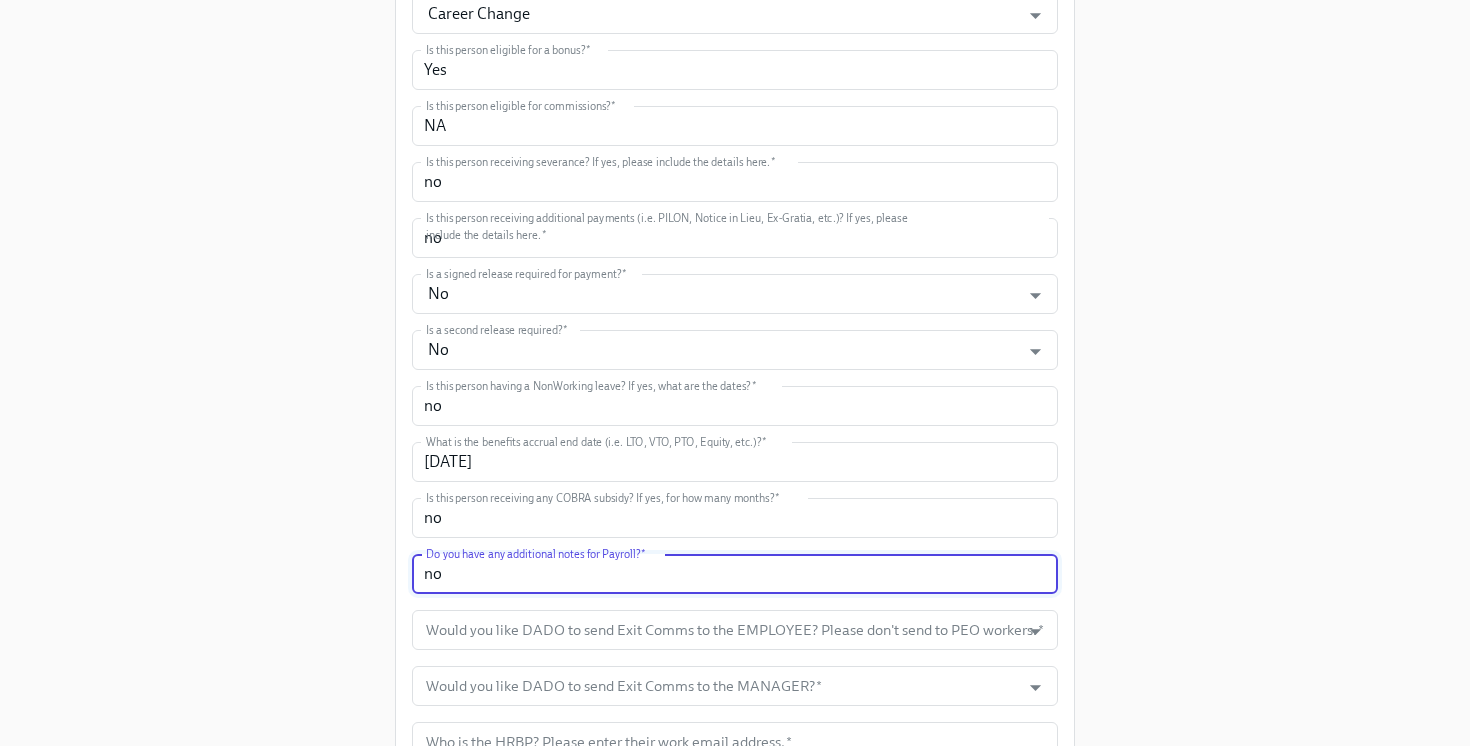 scroll, scrollTop: 948, scrollLeft: 0, axis: vertical 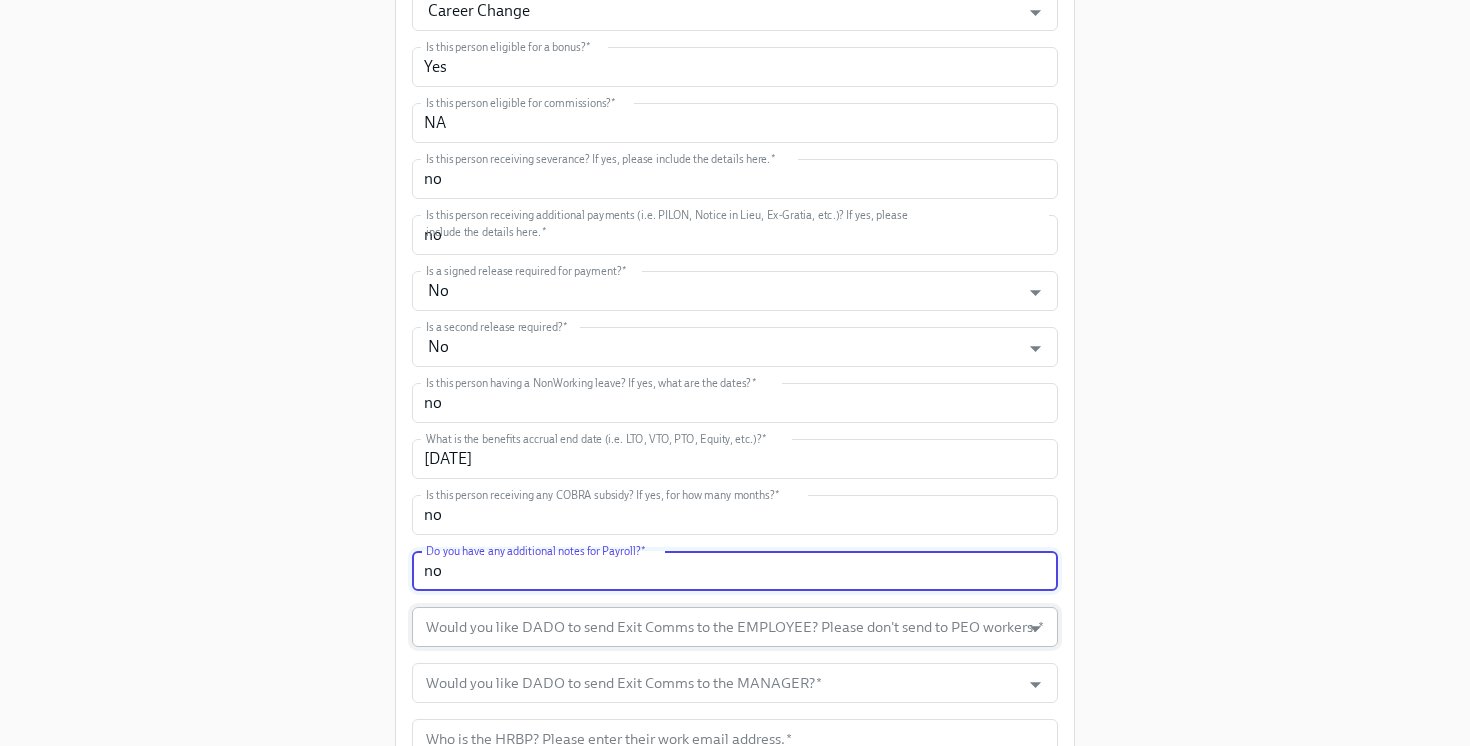 type on "no" 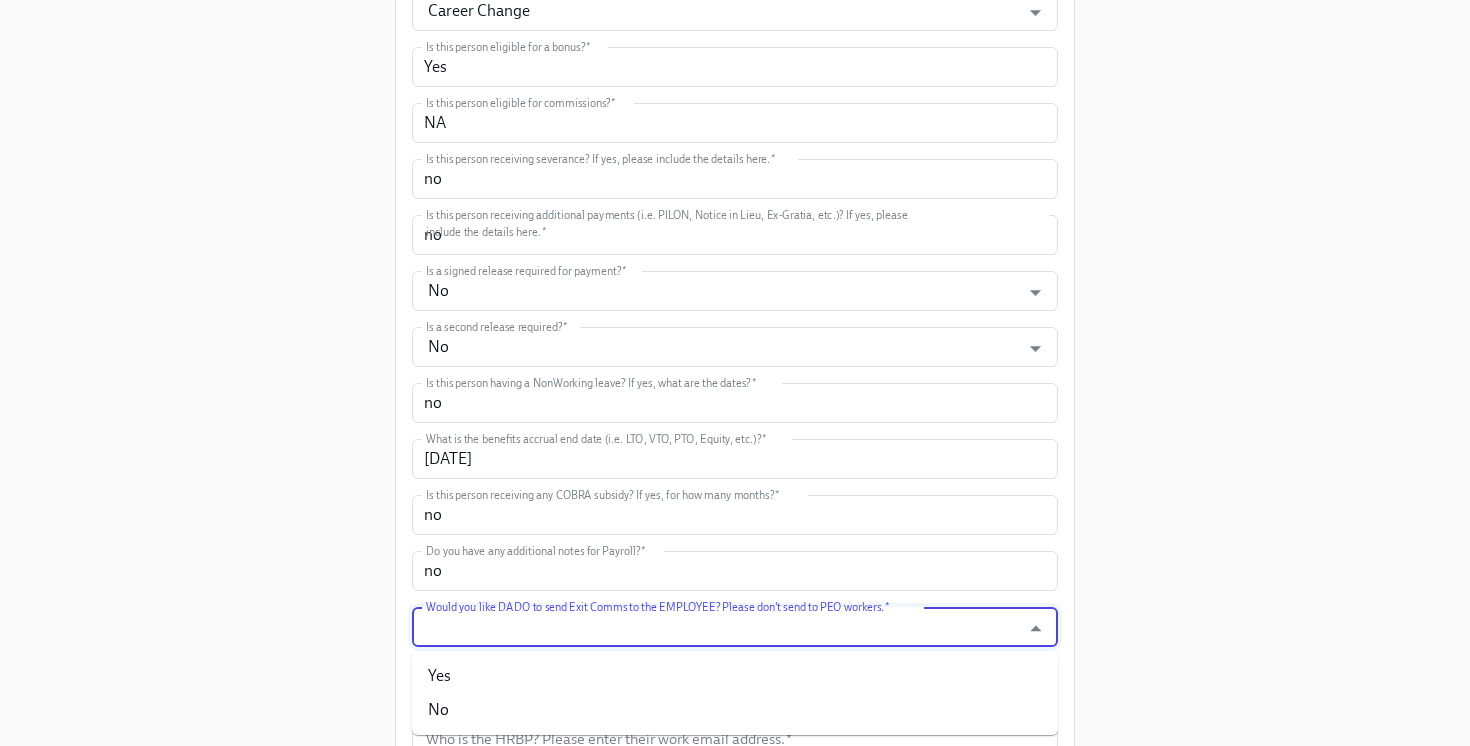 click on "Would you like DADO to send Exit Comms to the EMPLOYEE? Please don't send to PEO workers.   *" at bounding box center (716, 627) 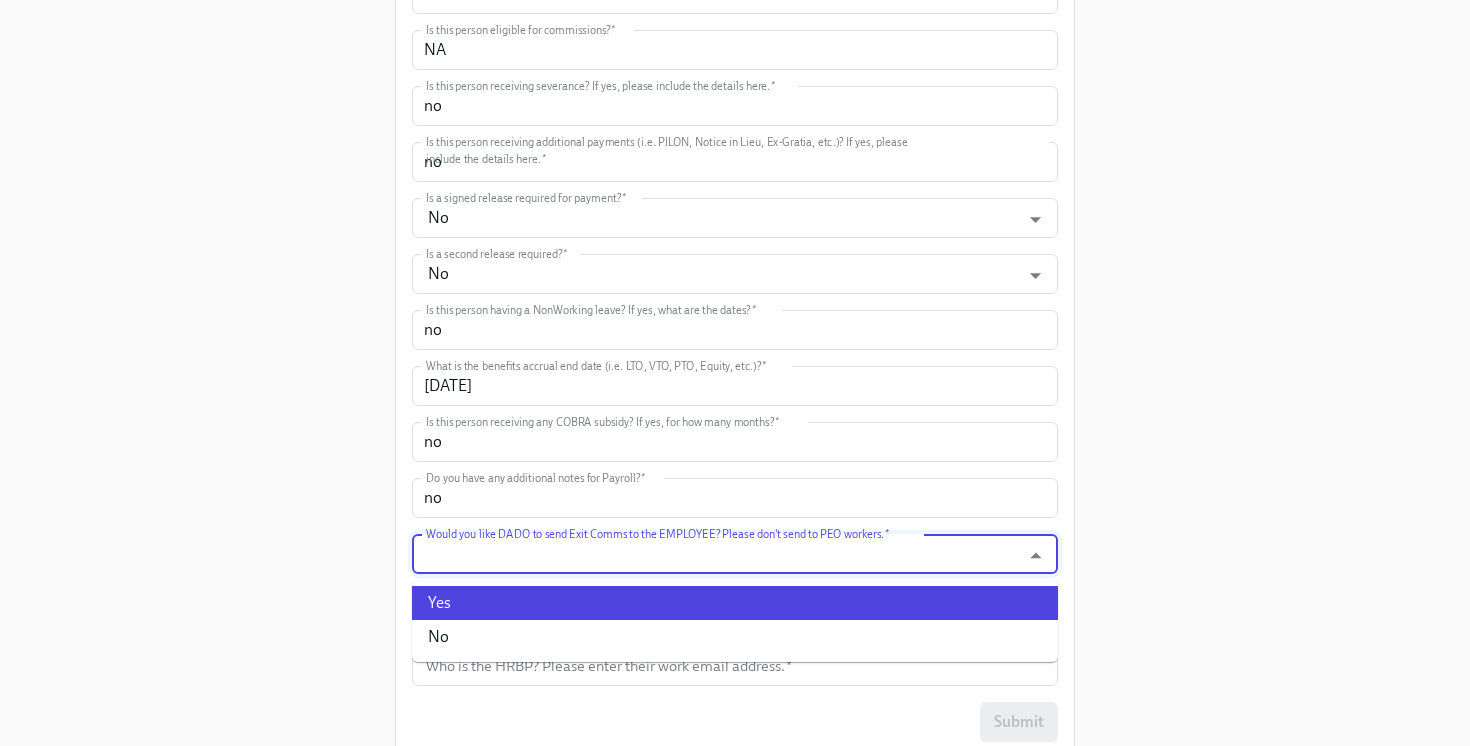 scroll, scrollTop: 1023, scrollLeft: 0, axis: vertical 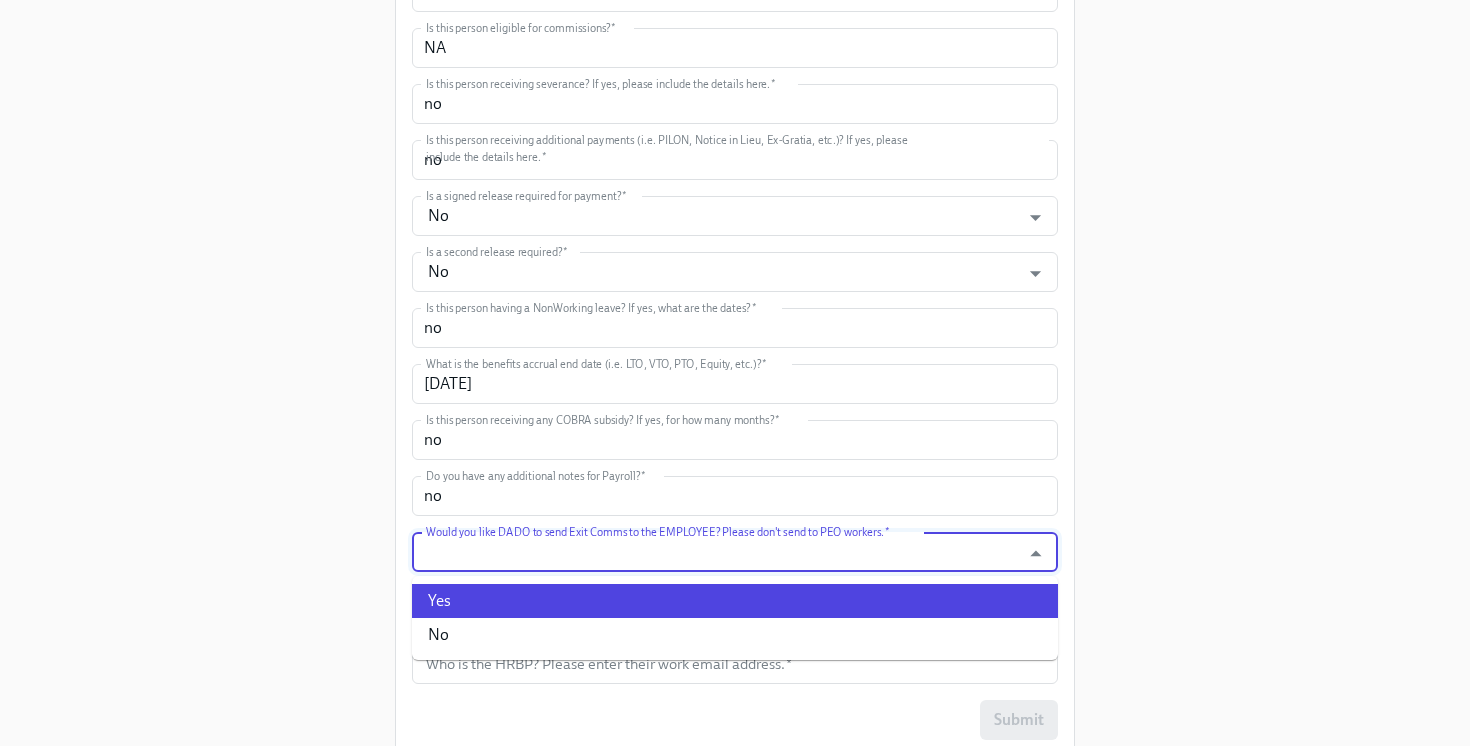 click on "Yes" at bounding box center (735, 601) 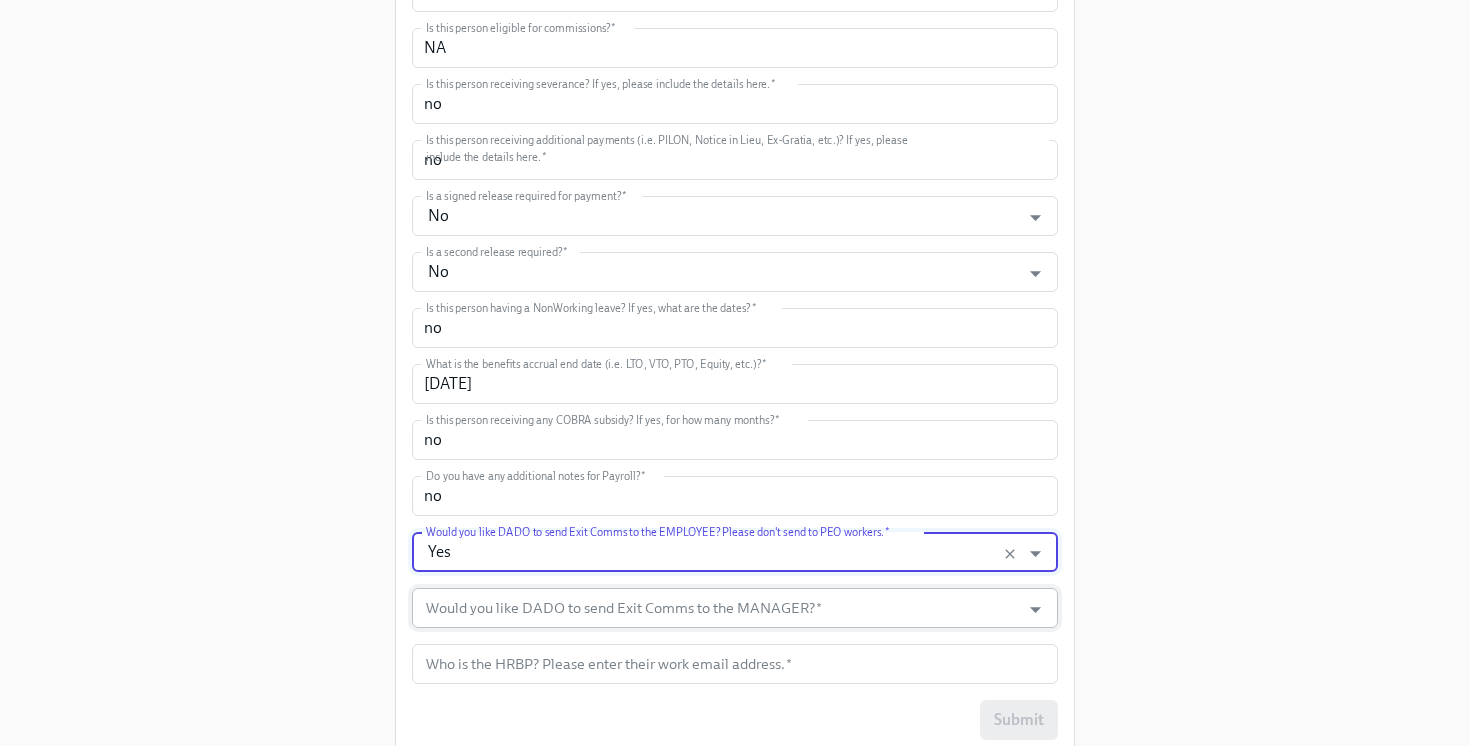 click on "Would you like DADO to send Exit Comms to the MANAGER?   *" at bounding box center (716, 608) 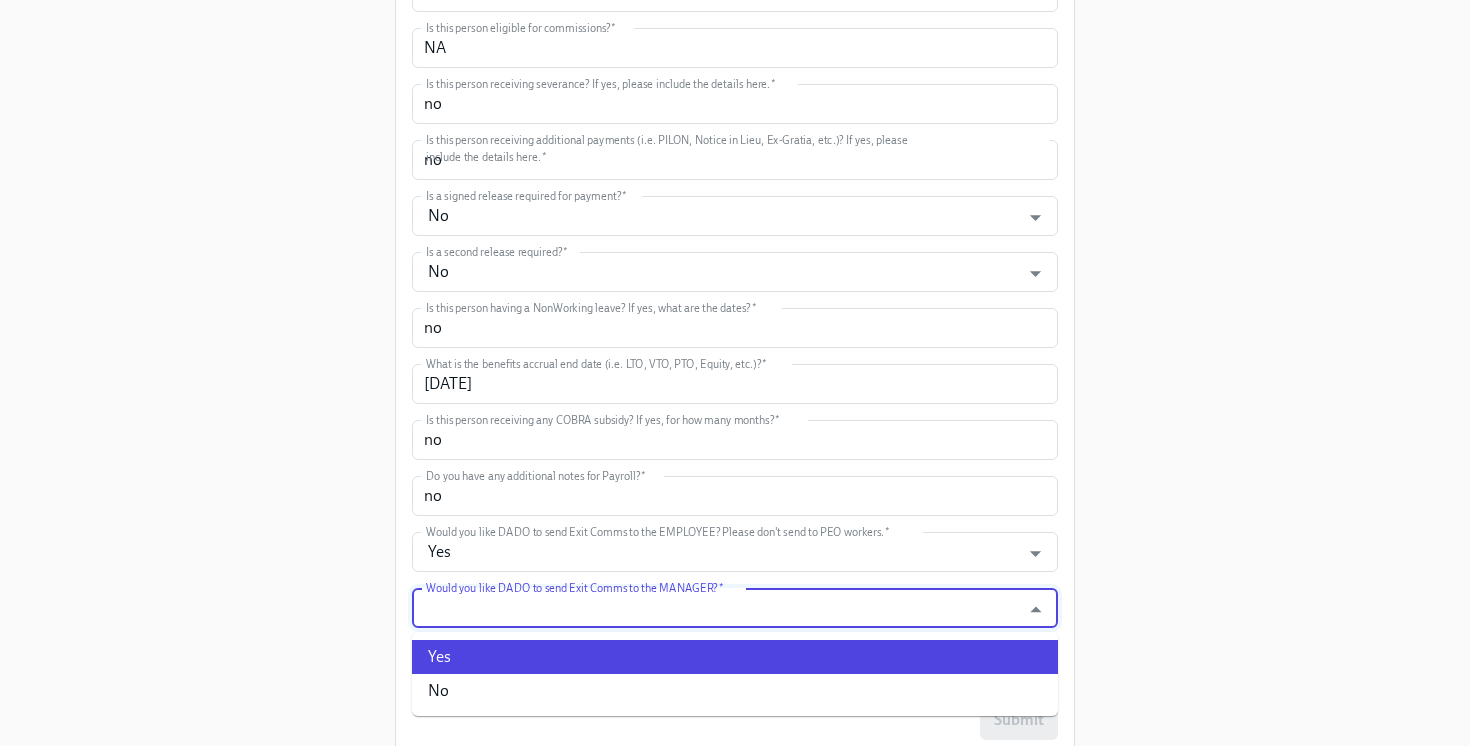 click on "Yes" at bounding box center (735, 657) 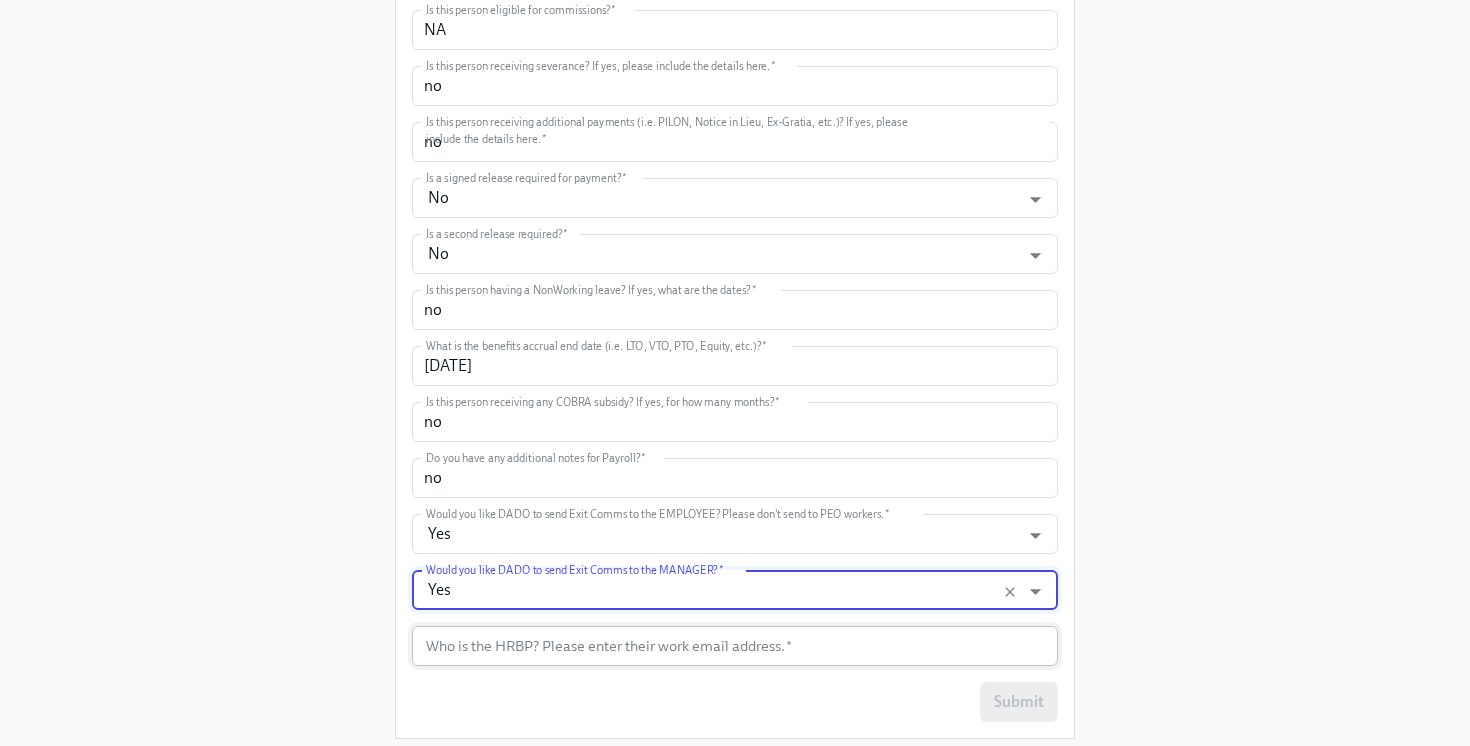 scroll, scrollTop: 1042, scrollLeft: 0, axis: vertical 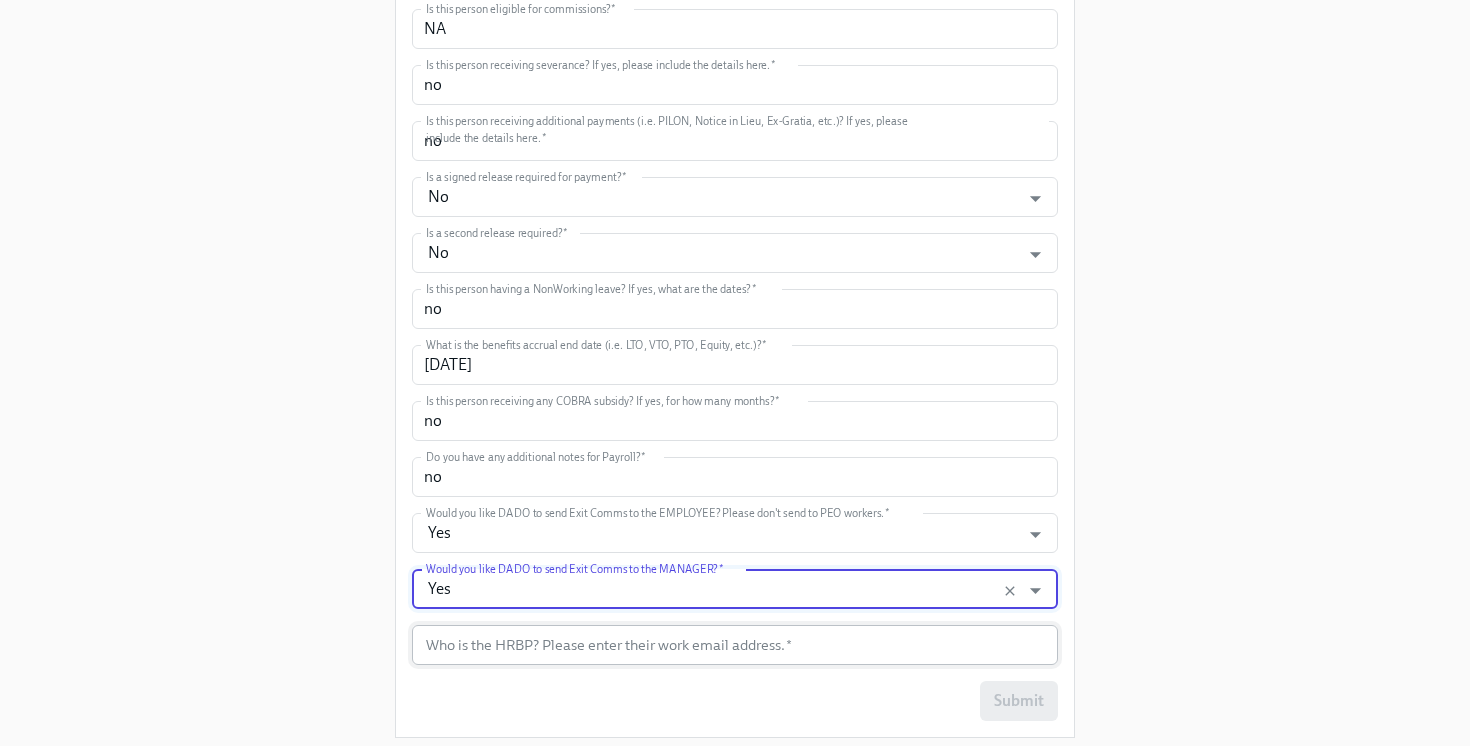 click at bounding box center [735, 645] 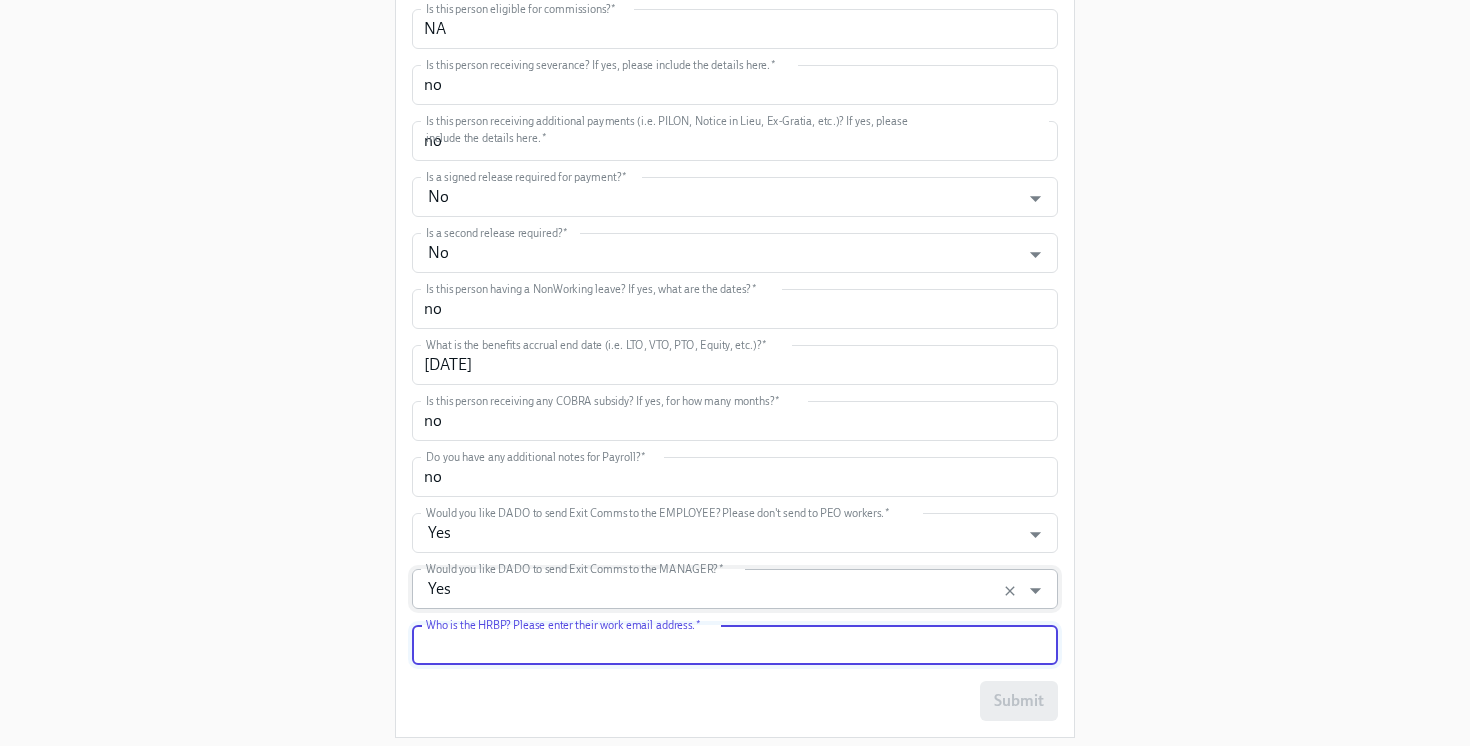 type on "[EMAIL]" 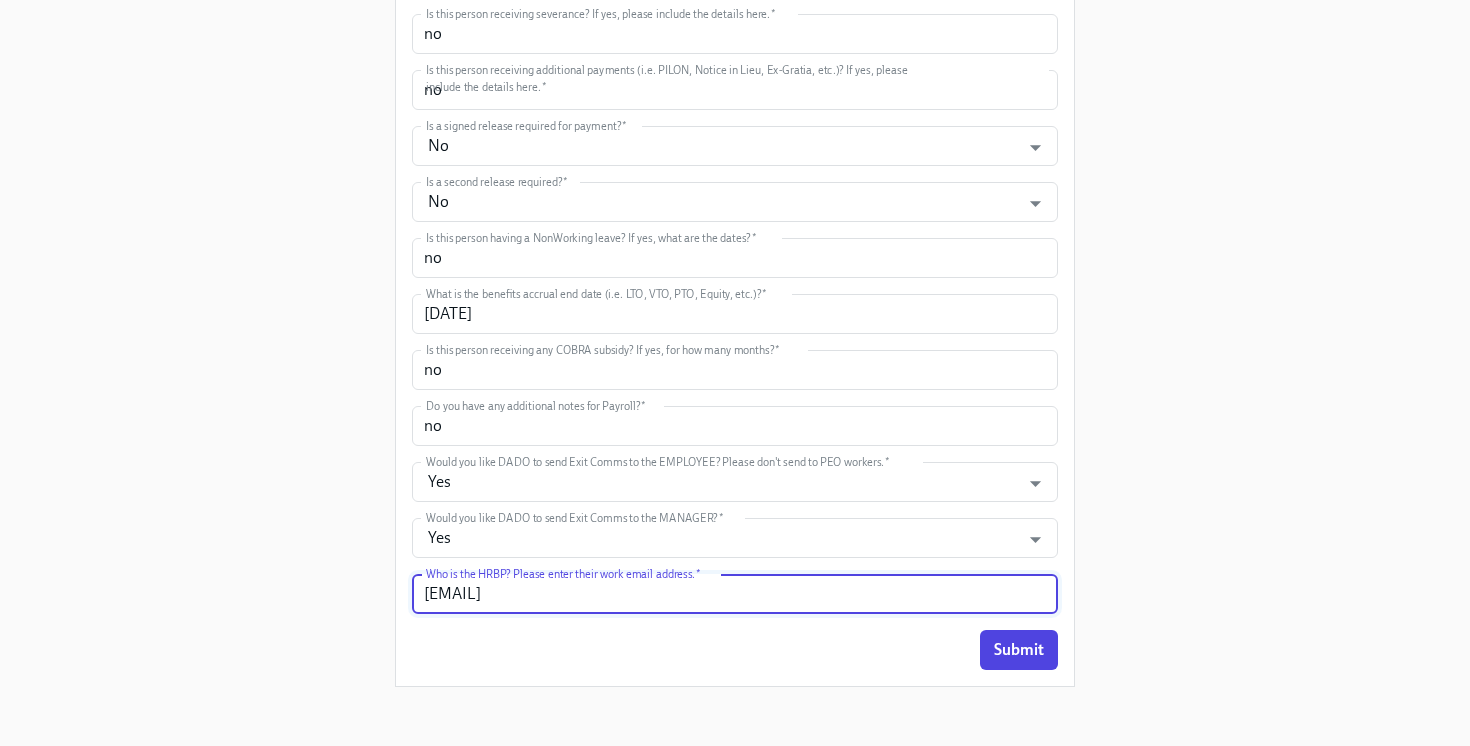 scroll, scrollTop: 1098, scrollLeft: 0, axis: vertical 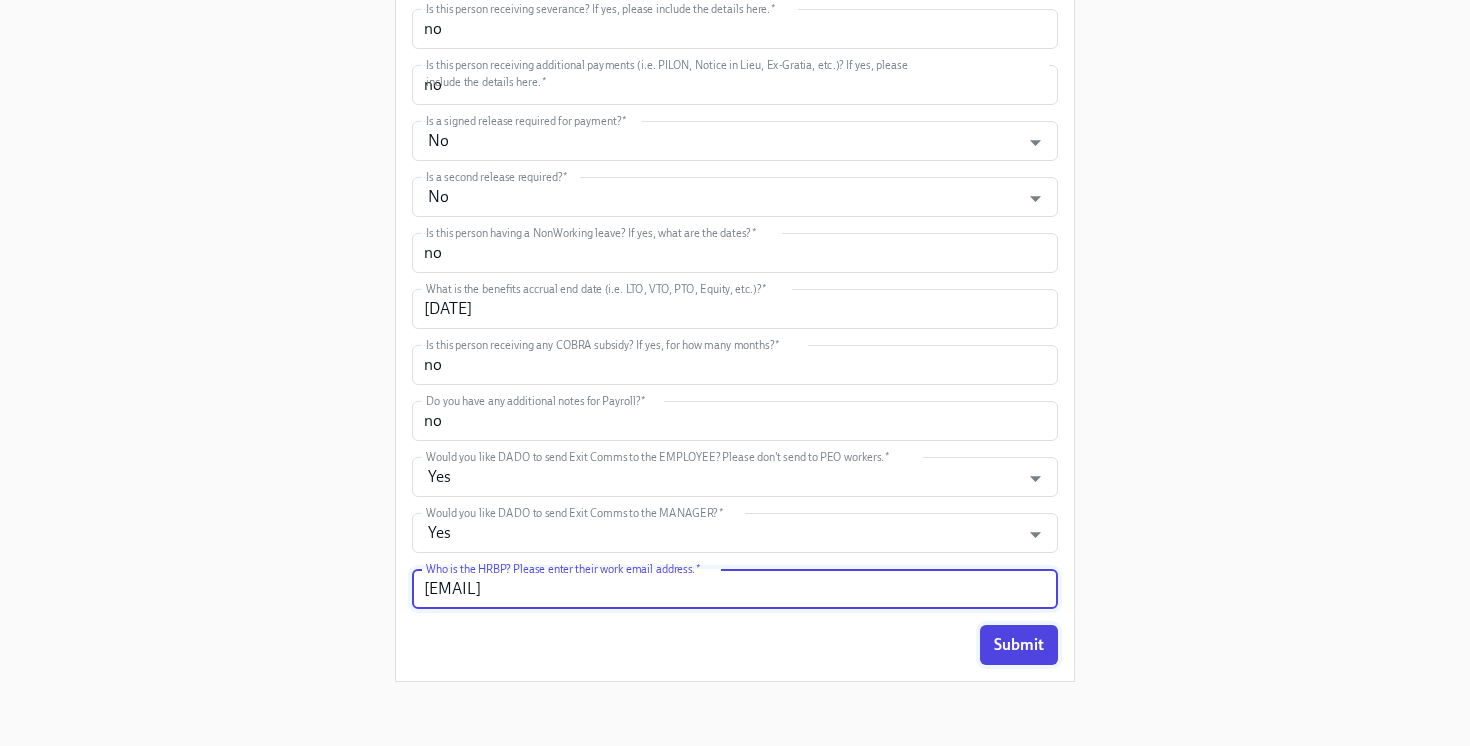 click on "Submit" at bounding box center (1019, 645) 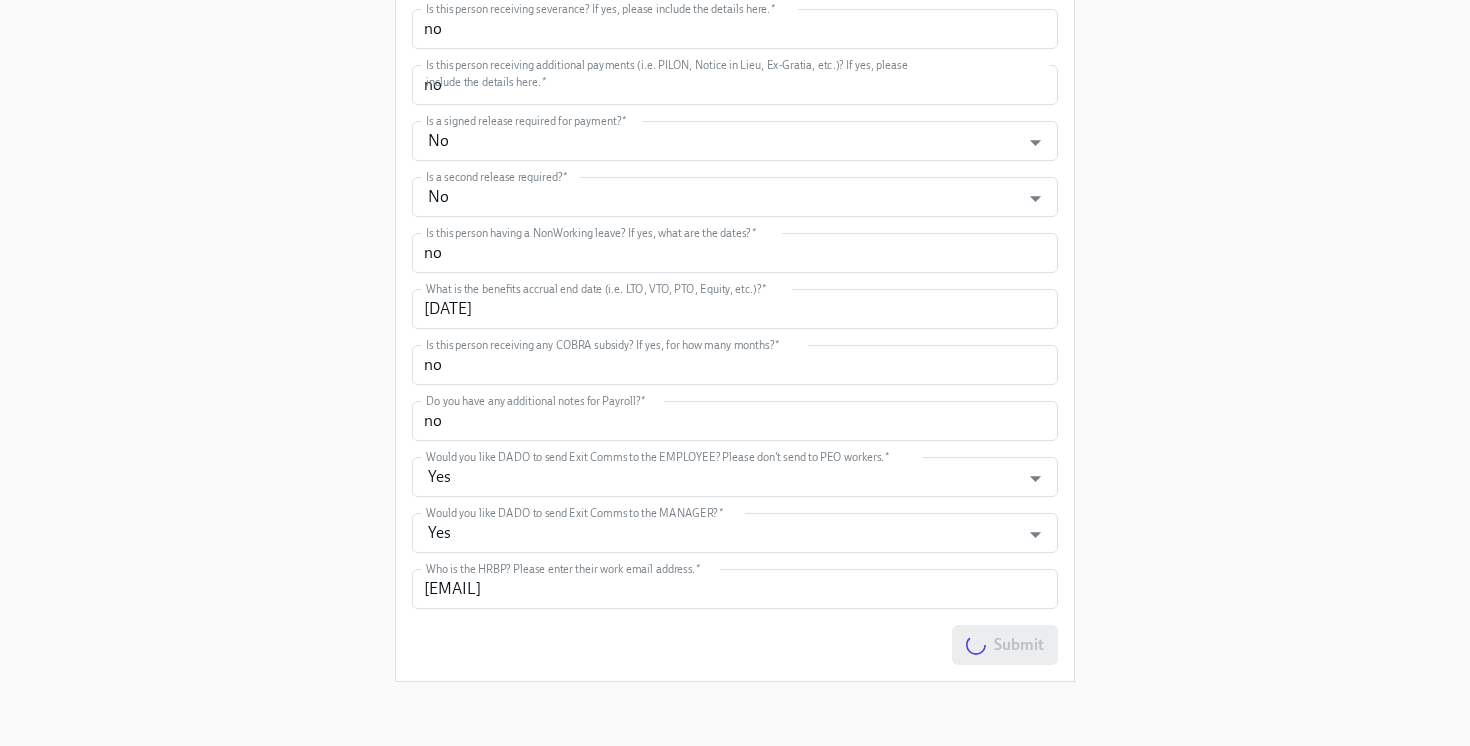 scroll, scrollTop: 0, scrollLeft: 0, axis: both 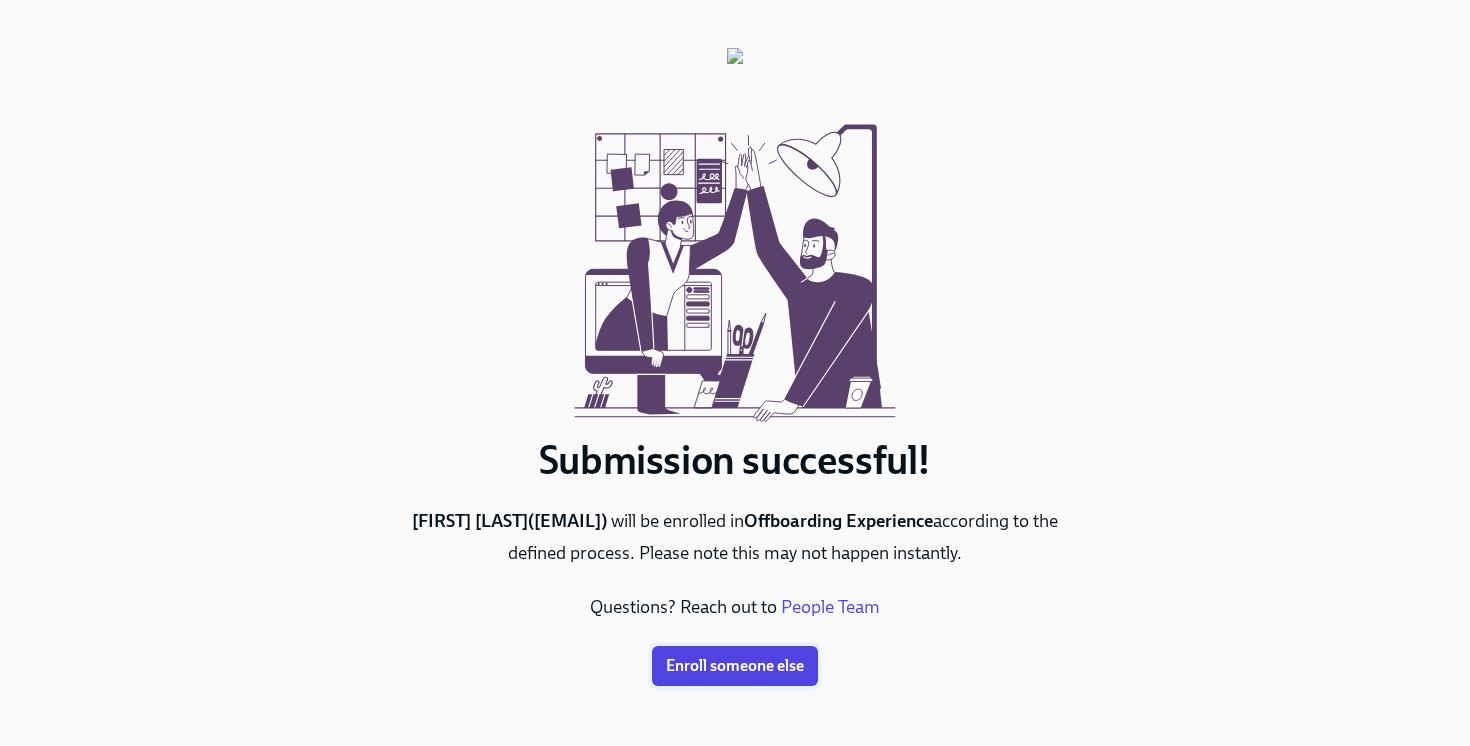 click on "Enroll someone else" at bounding box center [735, 666] 